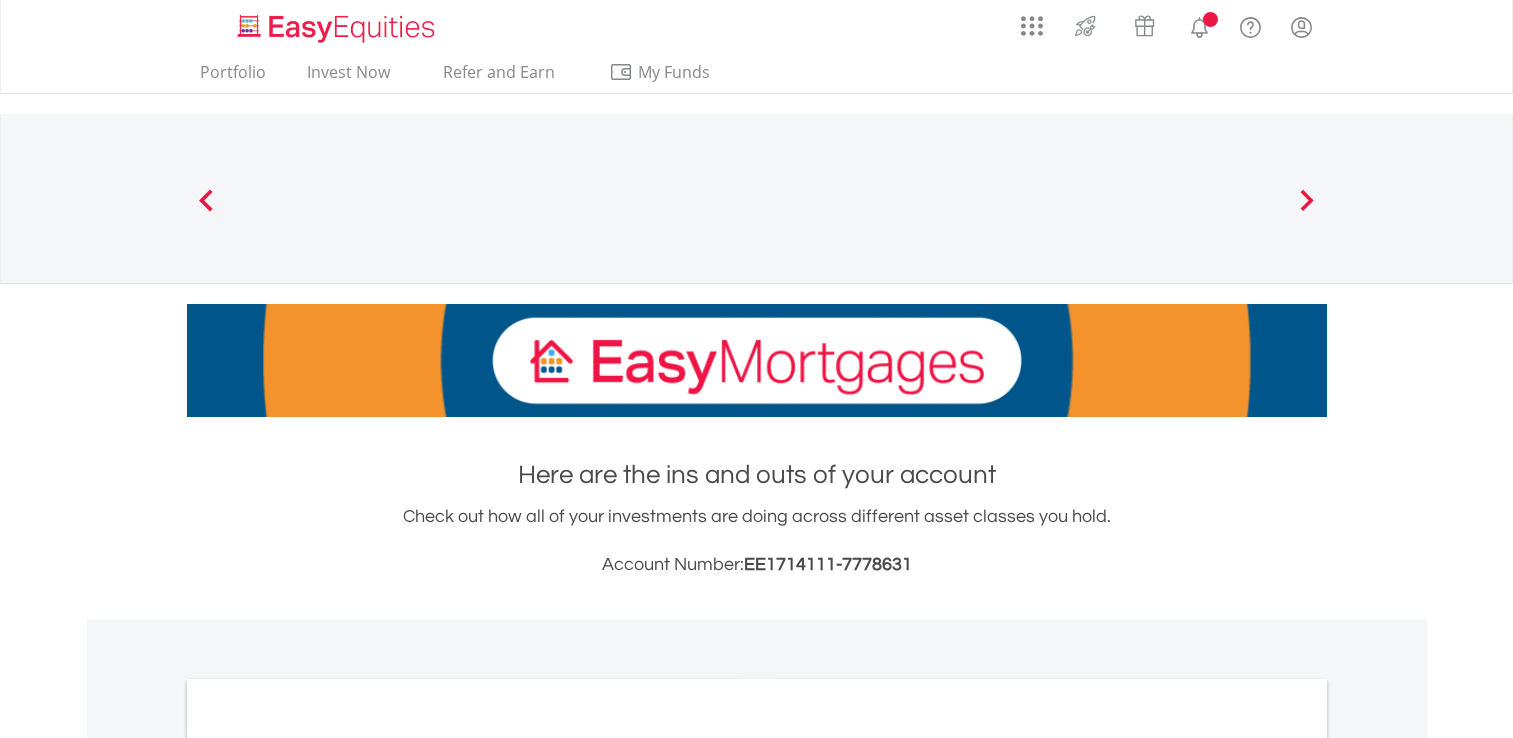 scroll, scrollTop: 0, scrollLeft: 0, axis: both 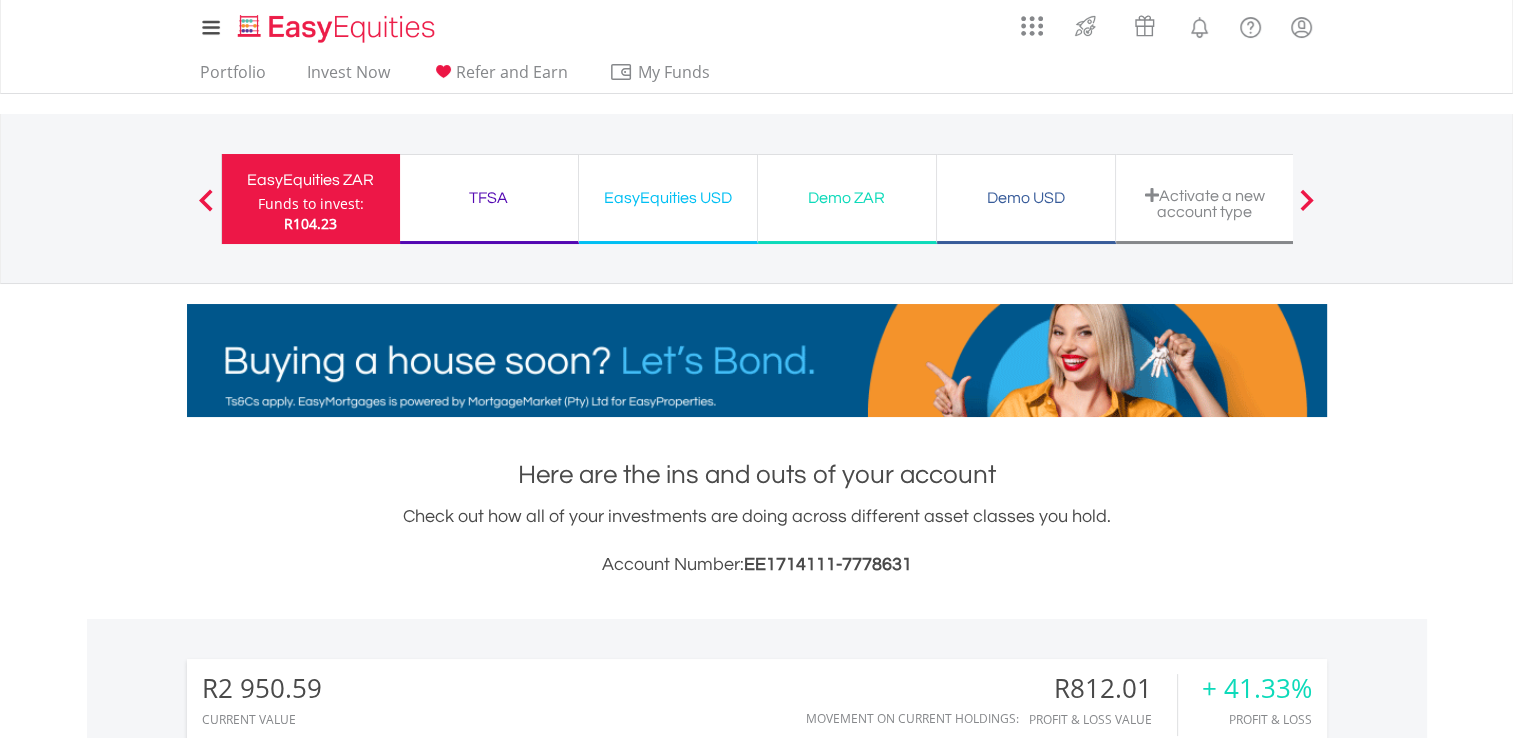 click on "EasyEquities ZAR
Funds to invest:
R104.23" at bounding box center [310, 199] 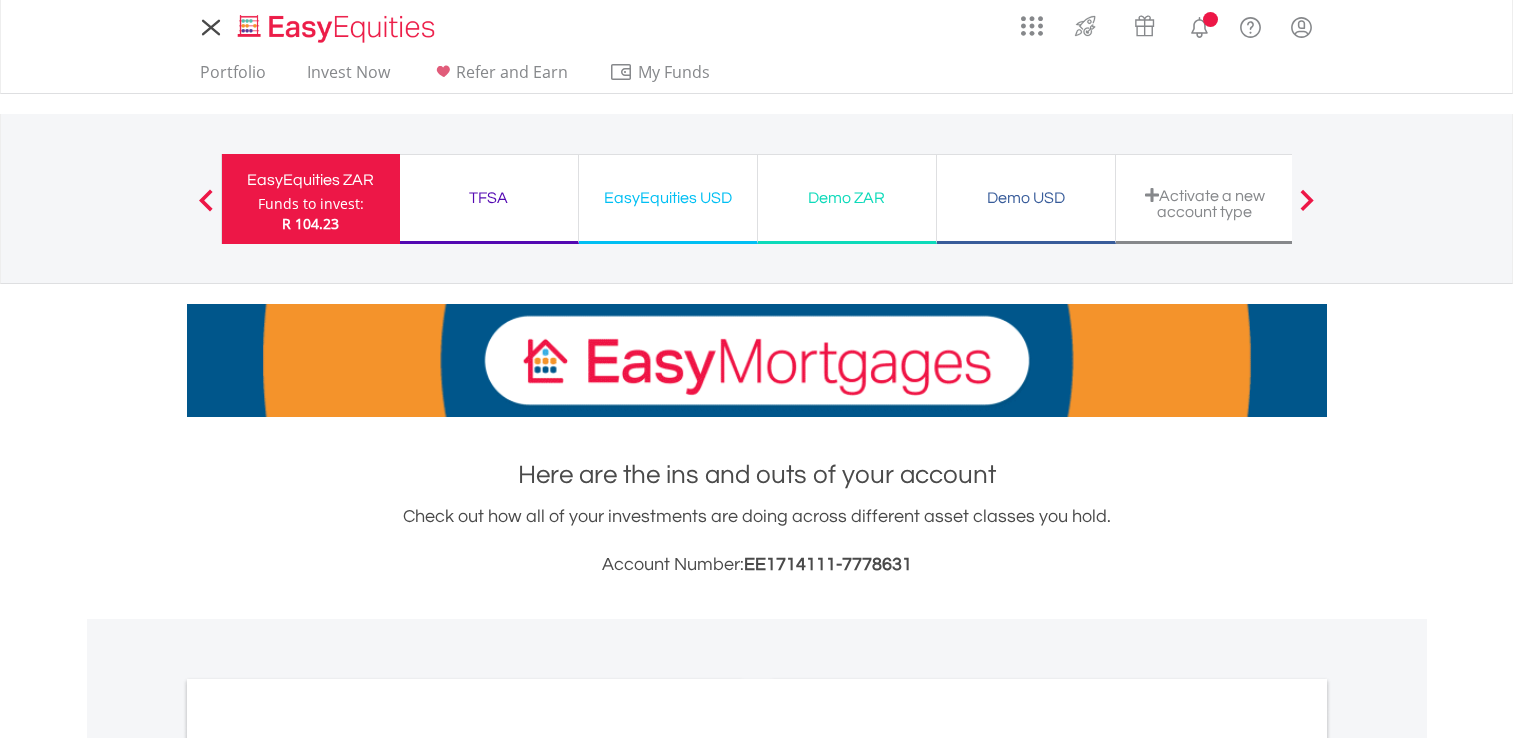 scroll, scrollTop: 0, scrollLeft: 0, axis: both 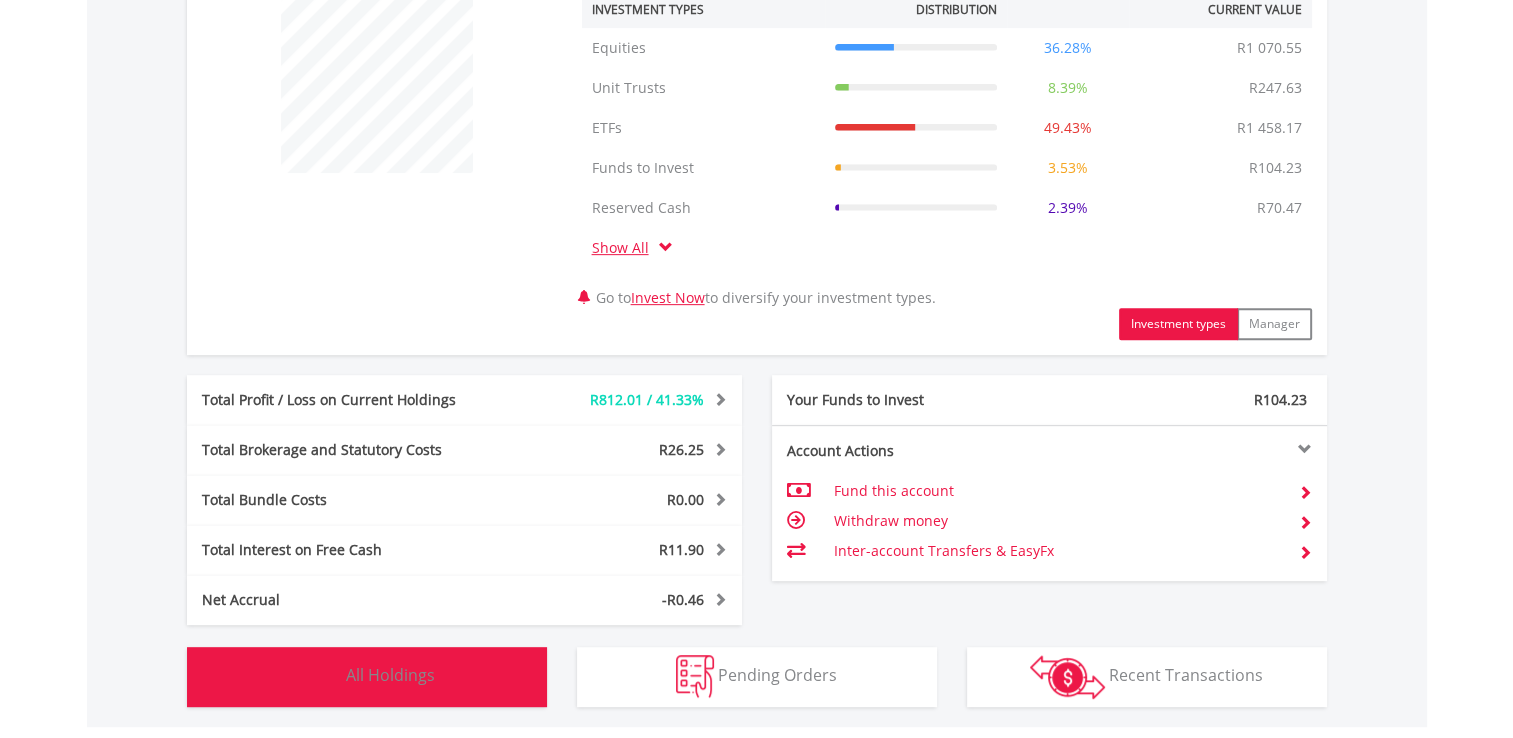 click on "Holdings
All Holdings" at bounding box center [367, 677] 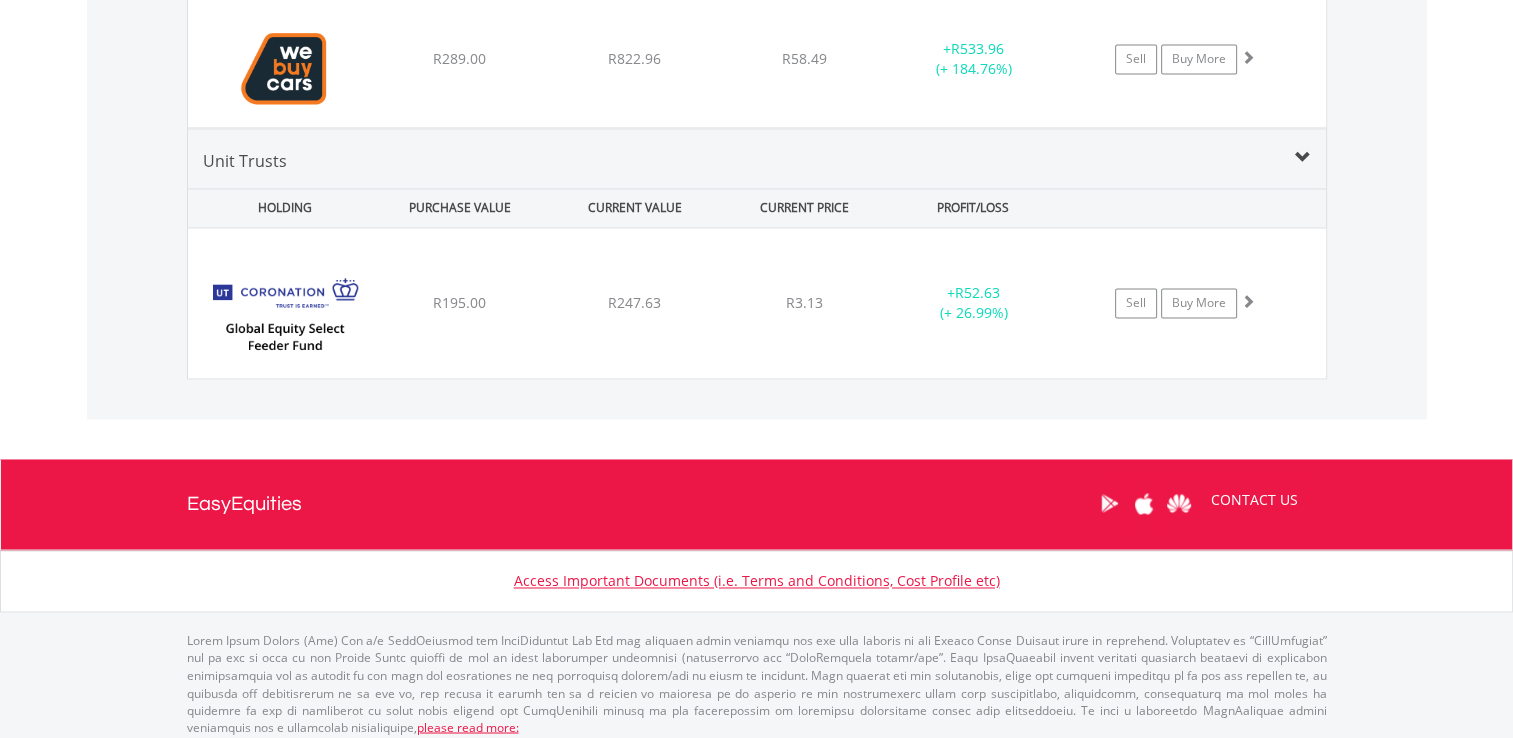 scroll, scrollTop: 3107, scrollLeft: 0, axis: vertical 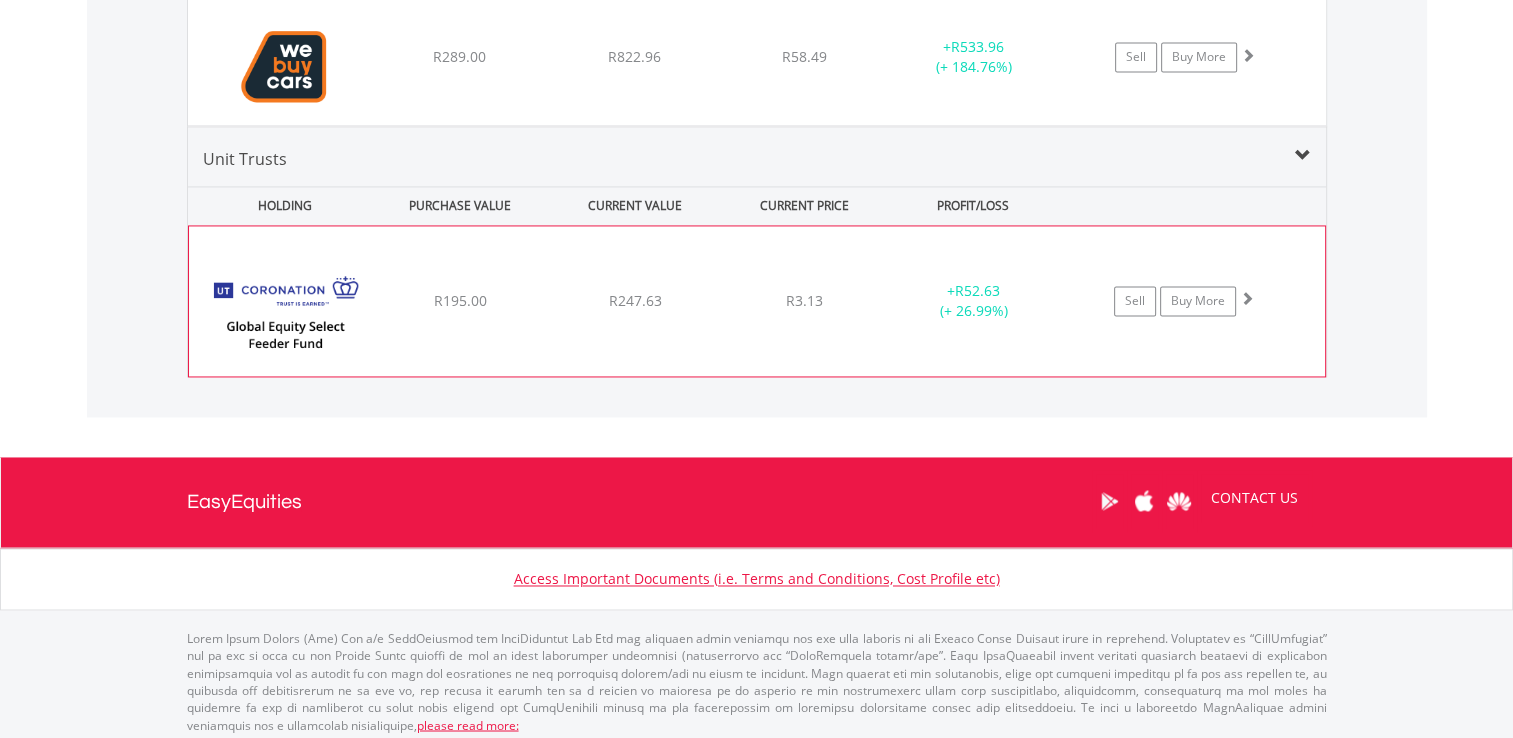click on "R3.13" at bounding box center (804, 301) 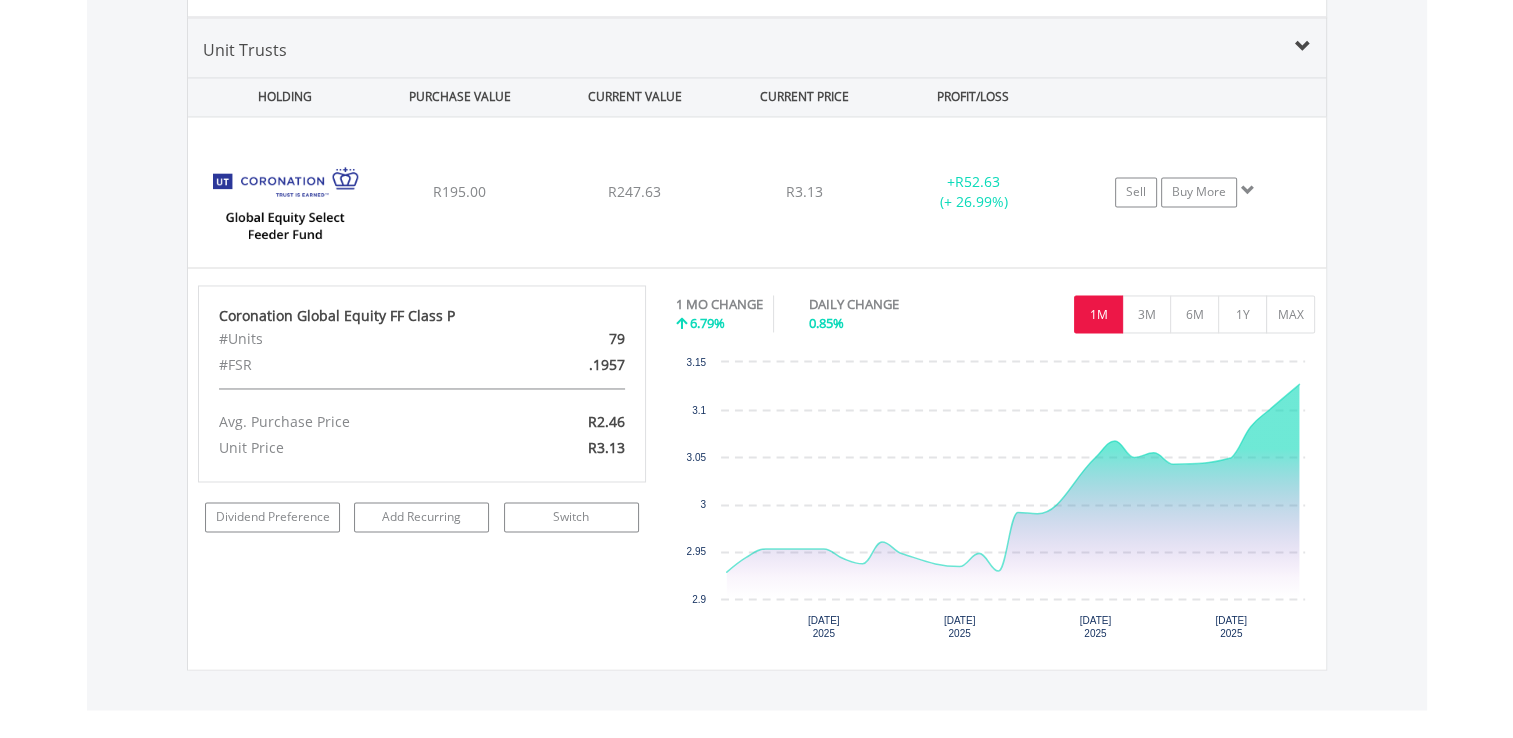 scroll, scrollTop: 3245, scrollLeft: 0, axis: vertical 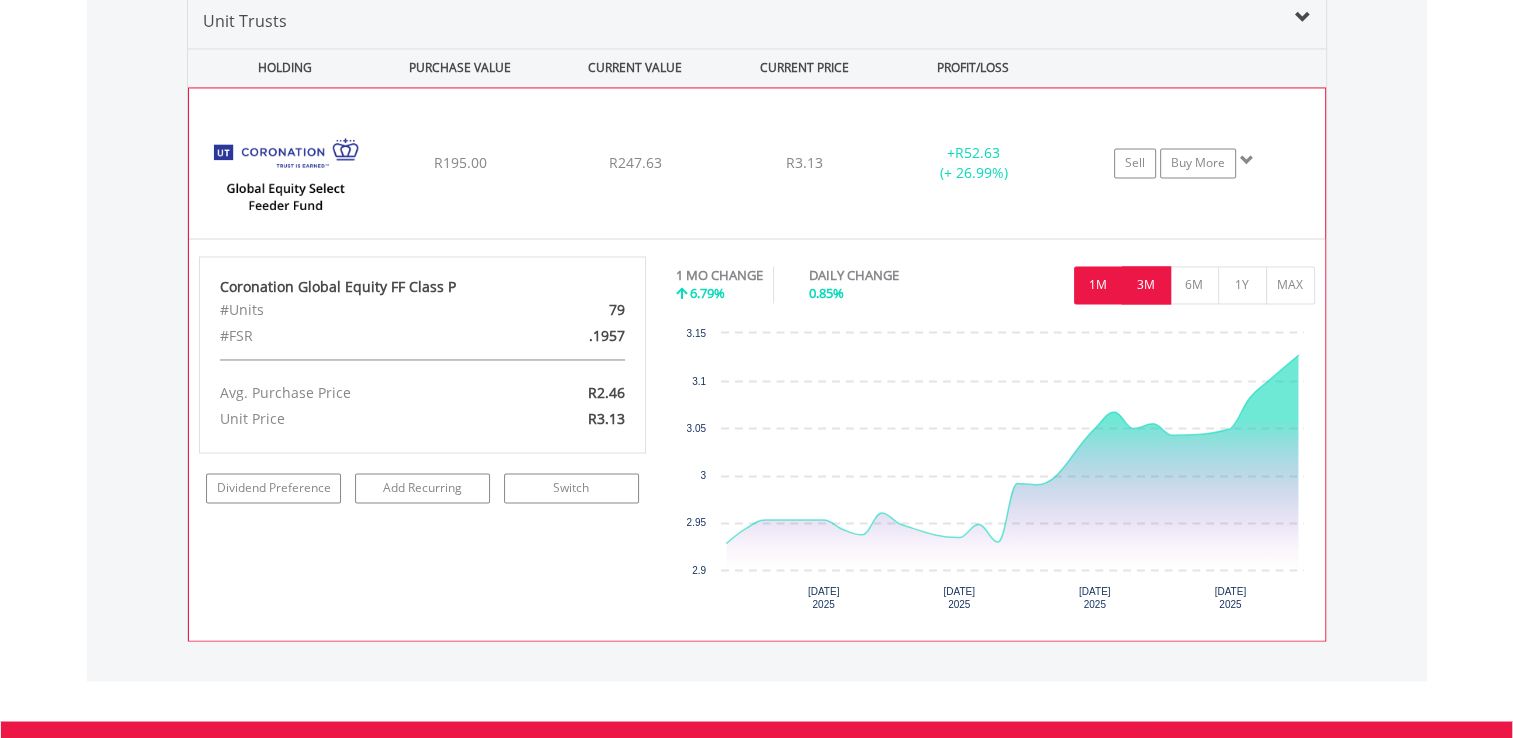 click on "3M" at bounding box center (1146, 285) 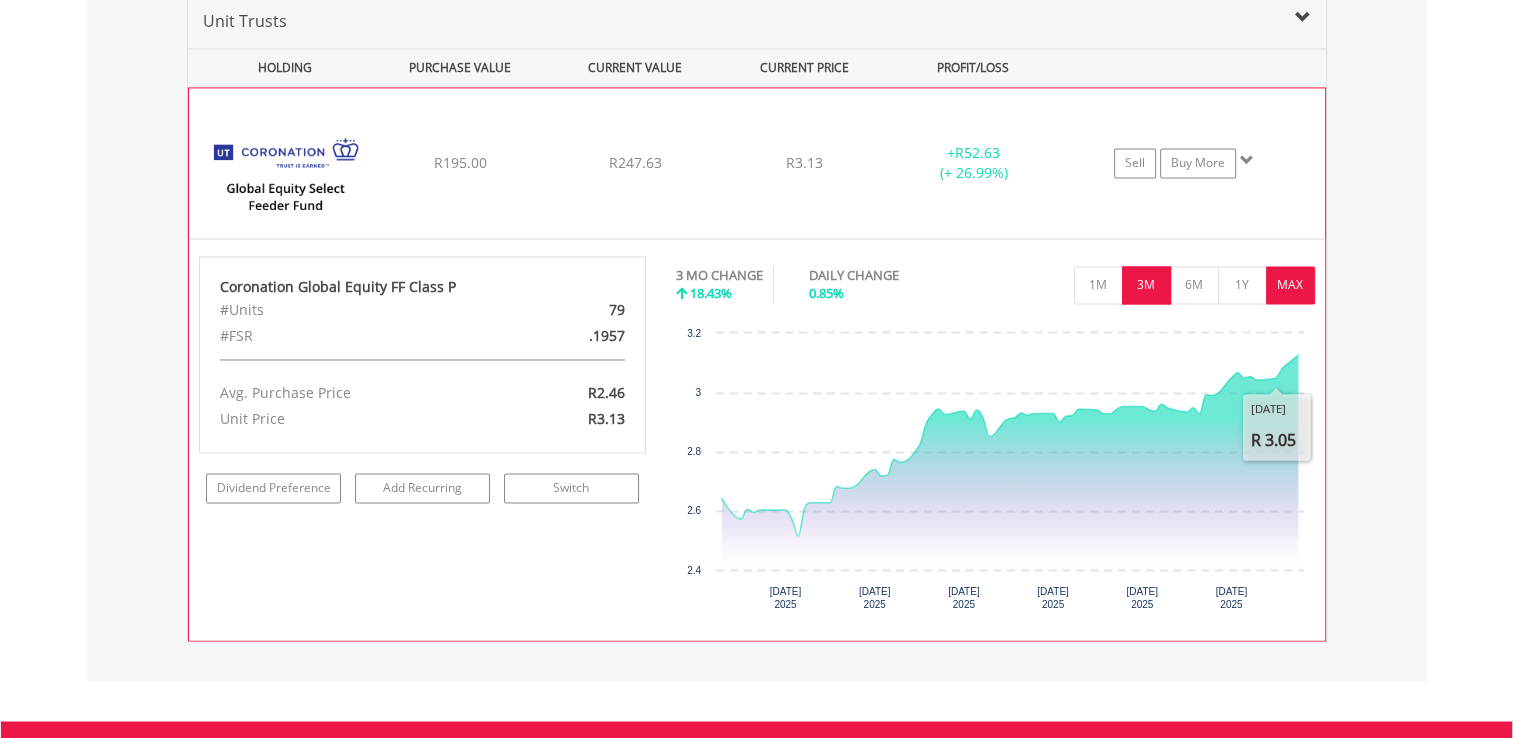 click on "MAX" at bounding box center (1290, 285) 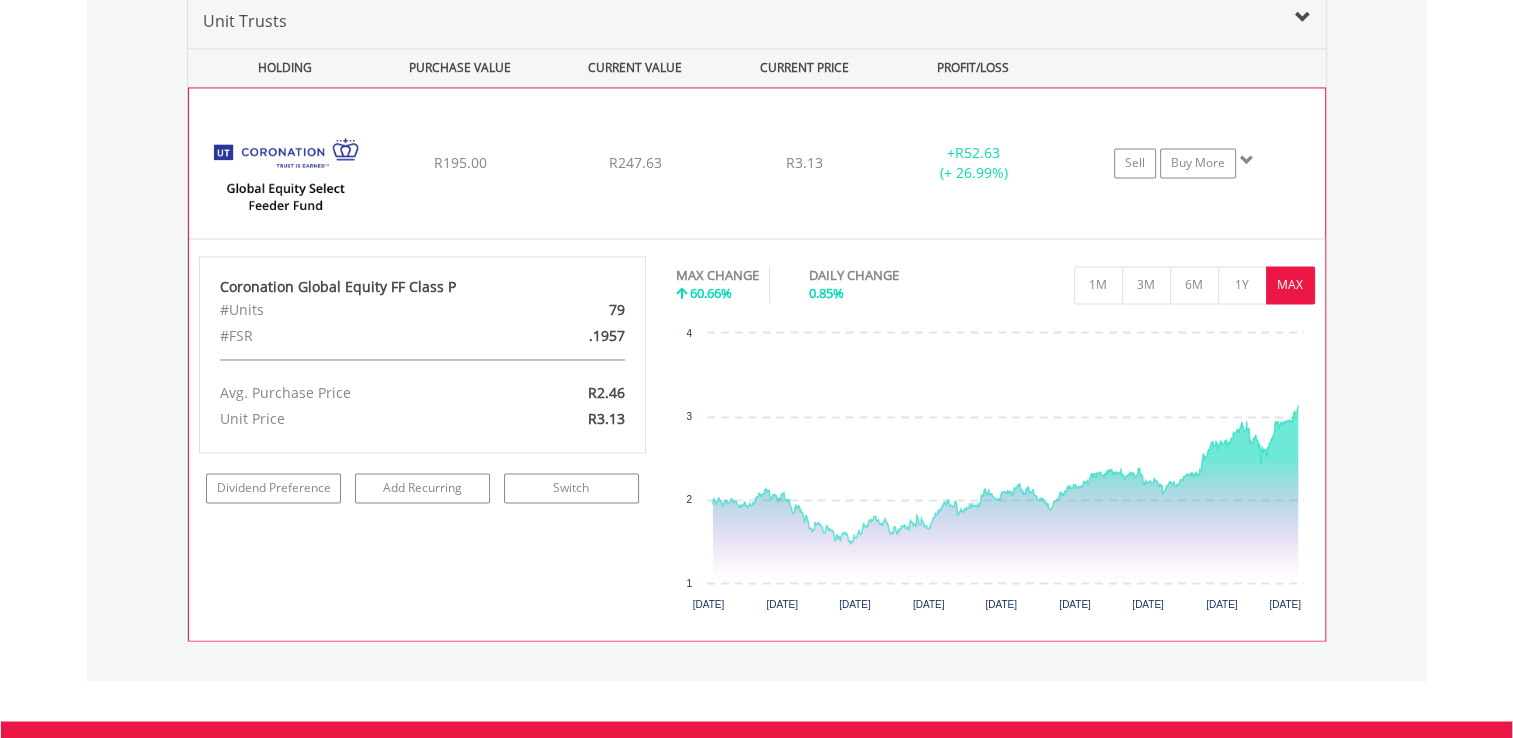click on "+  R52.63 (+ 26.99%)" at bounding box center [973, 163] 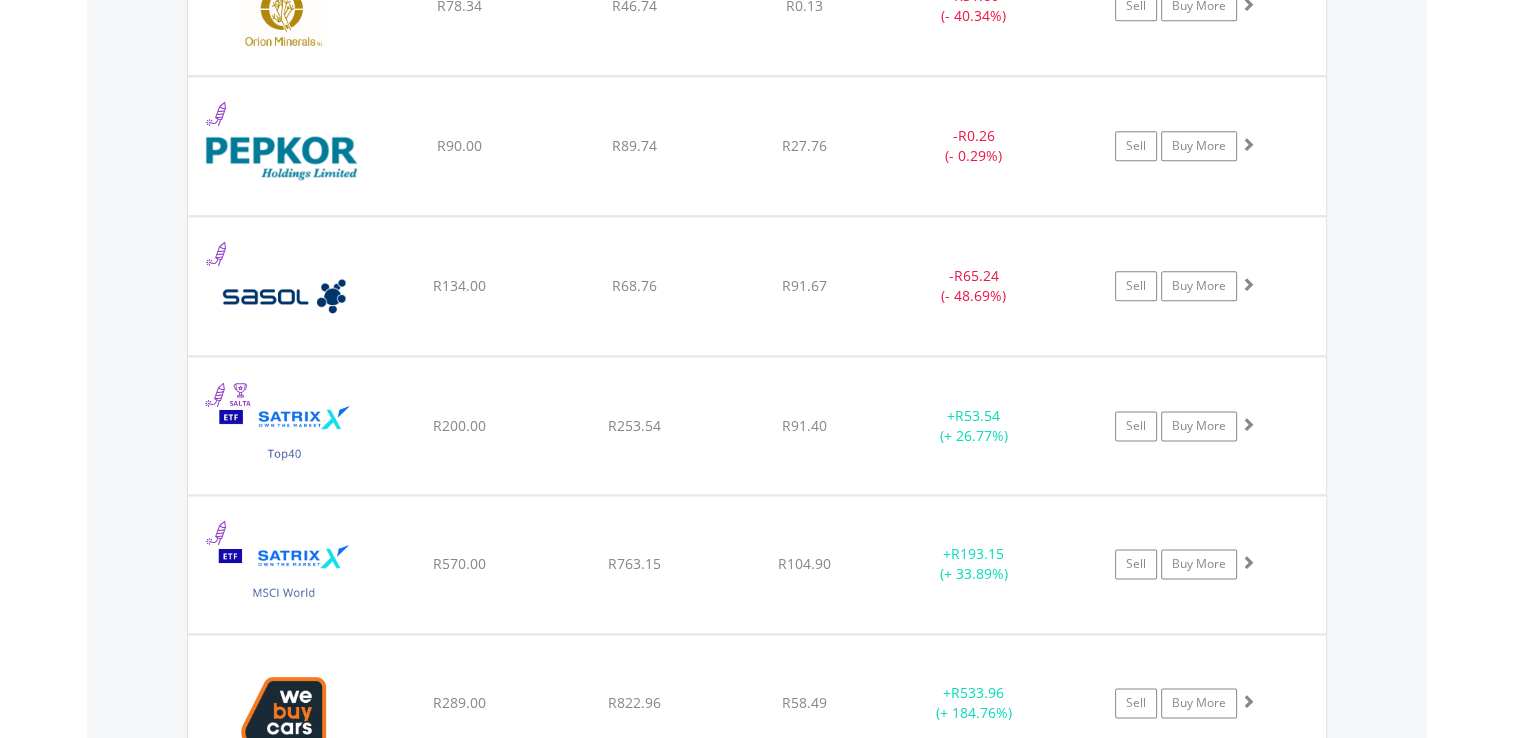 scroll, scrollTop: 2030, scrollLeft: 0, axis: vertical 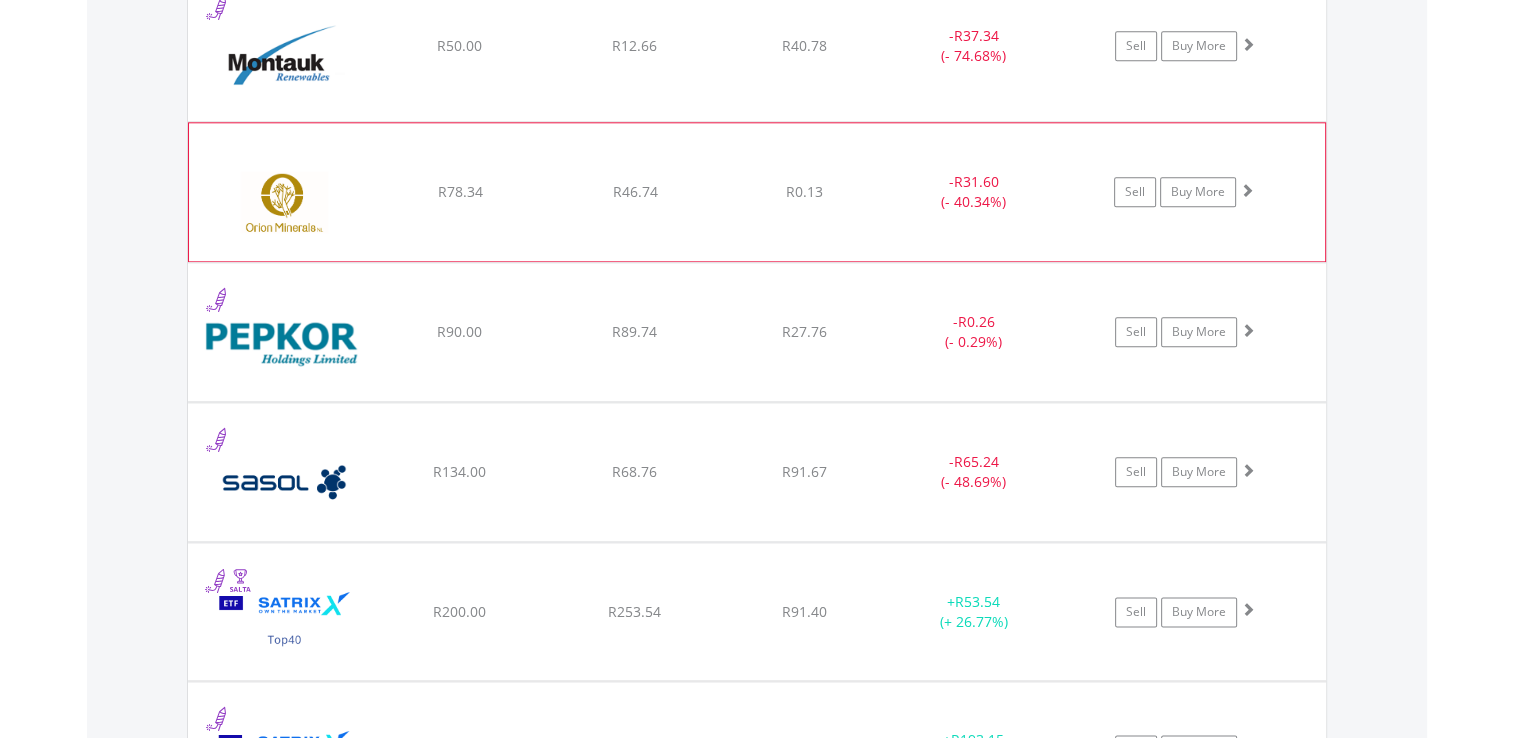 click on "﻿
Orion Minerals
R78.34
R46.74
R0.13
-  R31.60 (- 40.34%)
Sell
Buy More" at bounding box center (757, -538) 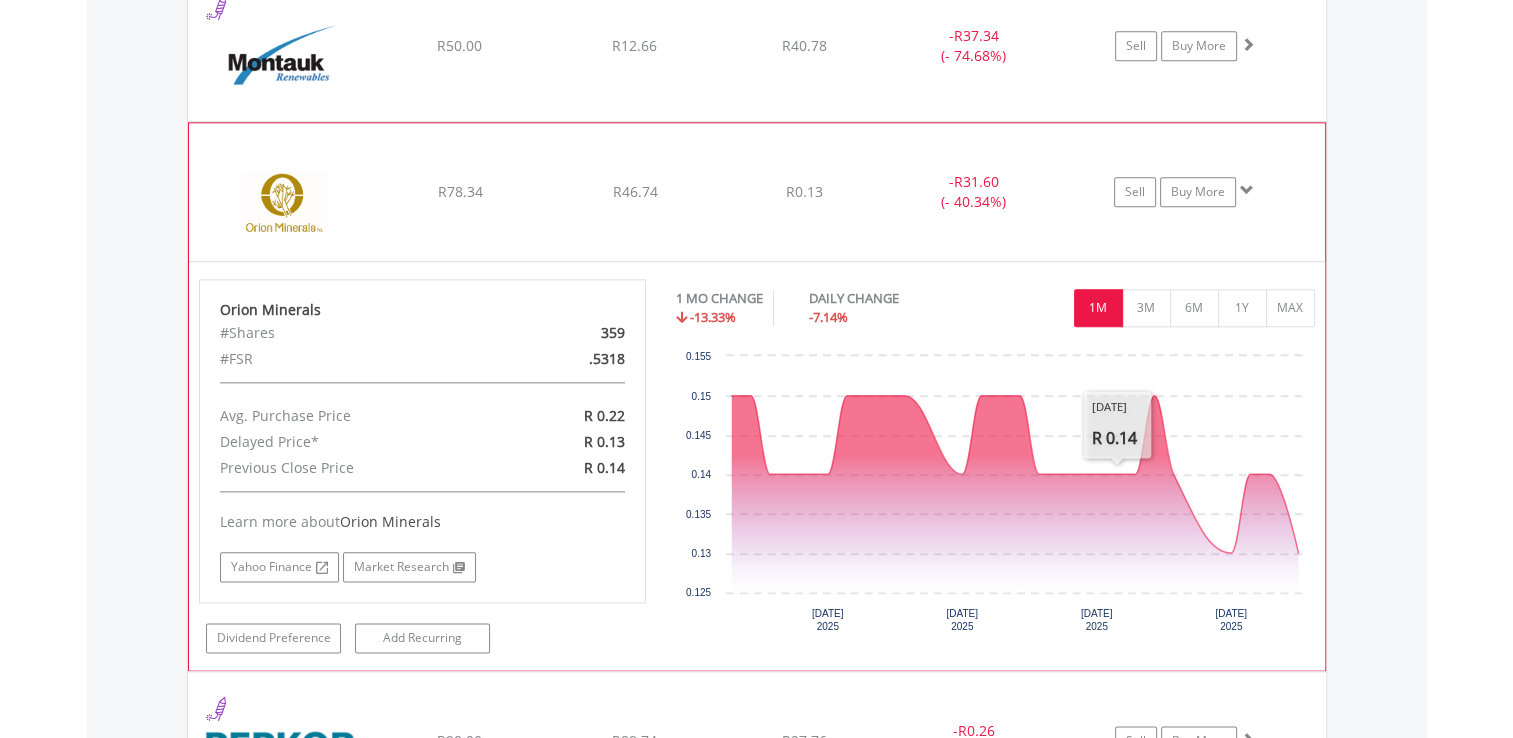 click on "﻿
Orion Minerals
R78.34
R46.74
R0.13
-  R31.60 (- 40.34%)
Sell
Buy More" at bounding box center (757, -538) 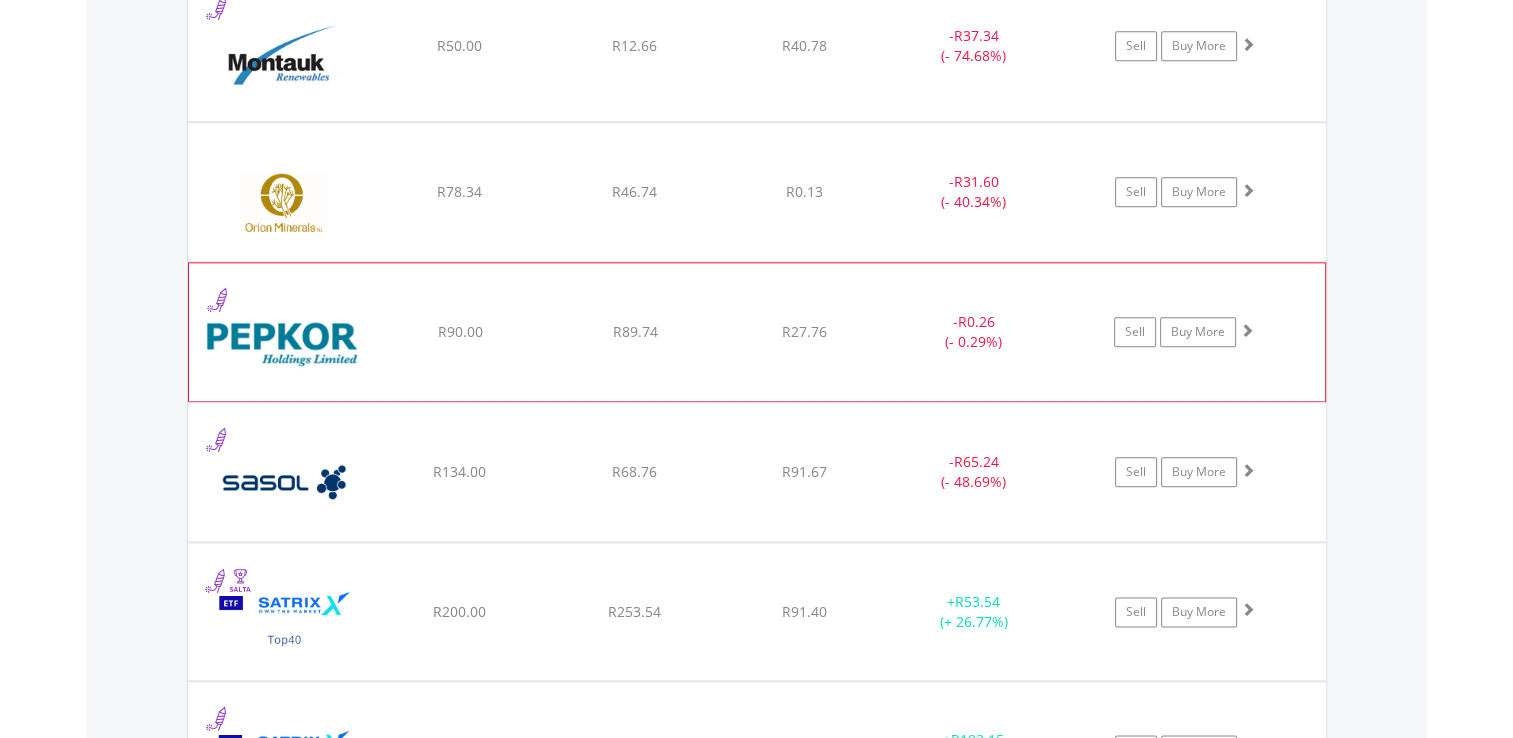 click on "﻿
Pepkor Holdings Limited
R90.00
R89.74
R27.76
-  R0.26 (- 0.29%)
Sell
Buy More" at bounding box center [757, -538] 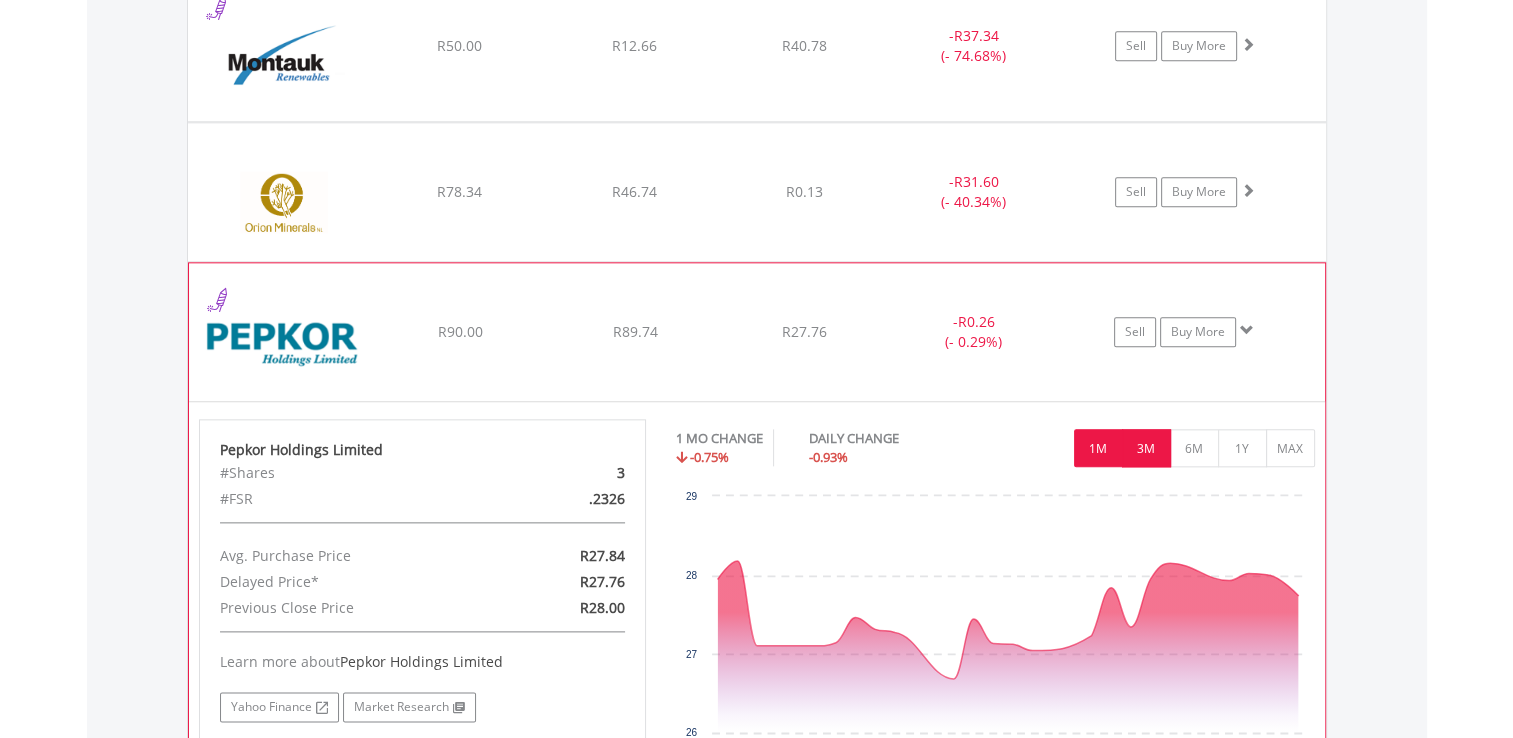 click on "3M" at bounding box center [1146, 448] 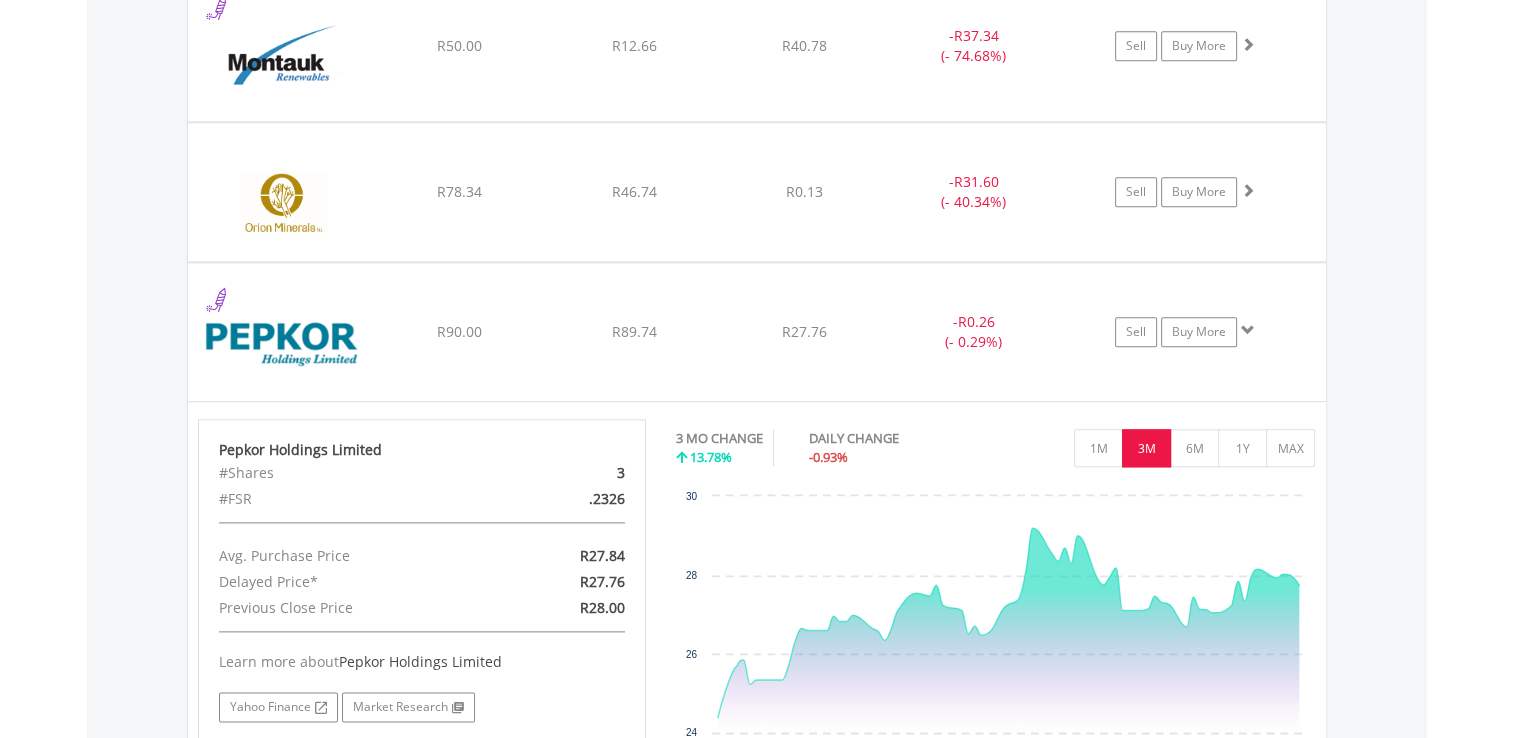 scroll, scrollTop: 2470, scrollLeft: 0, axis: vertical 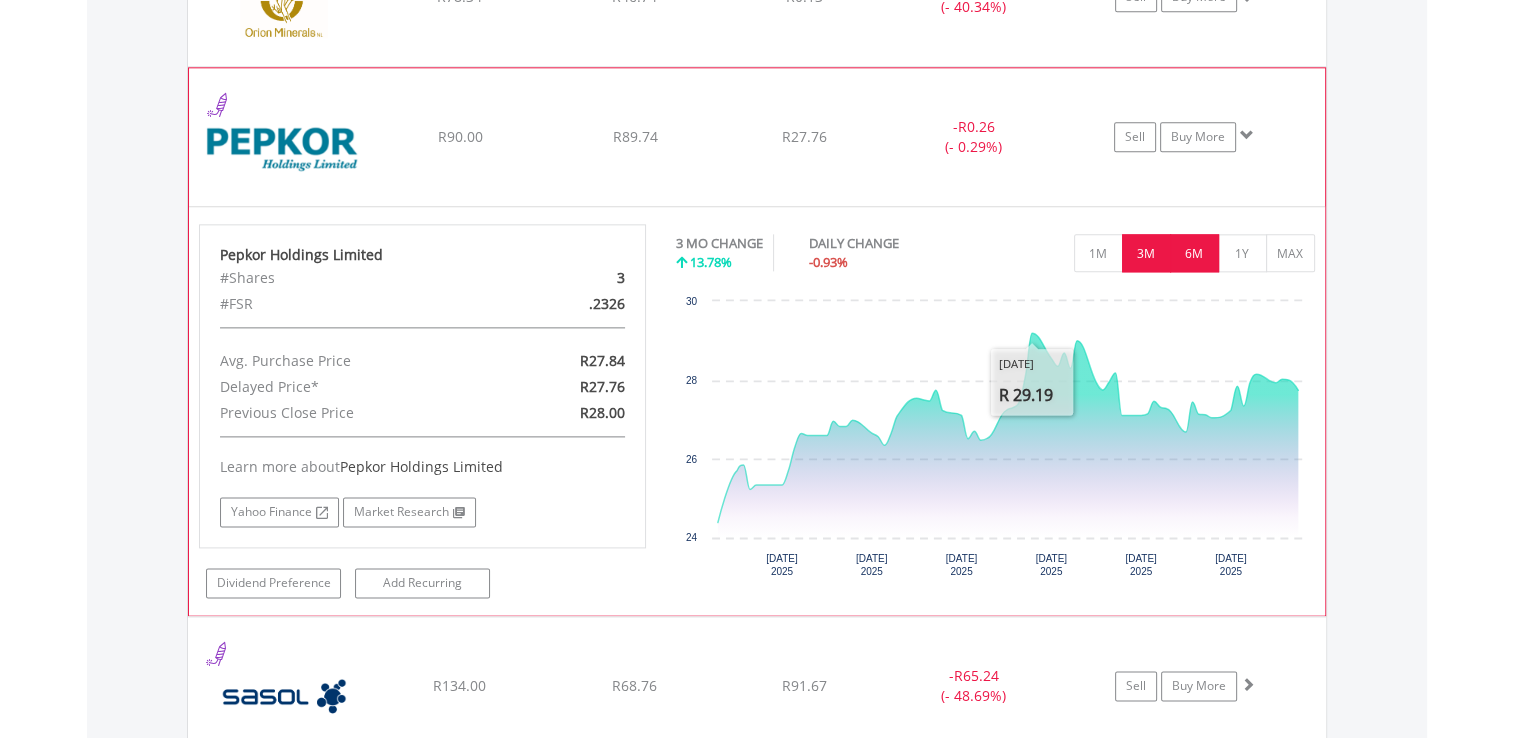 click on "6M" at bounding box center [1194, 253] 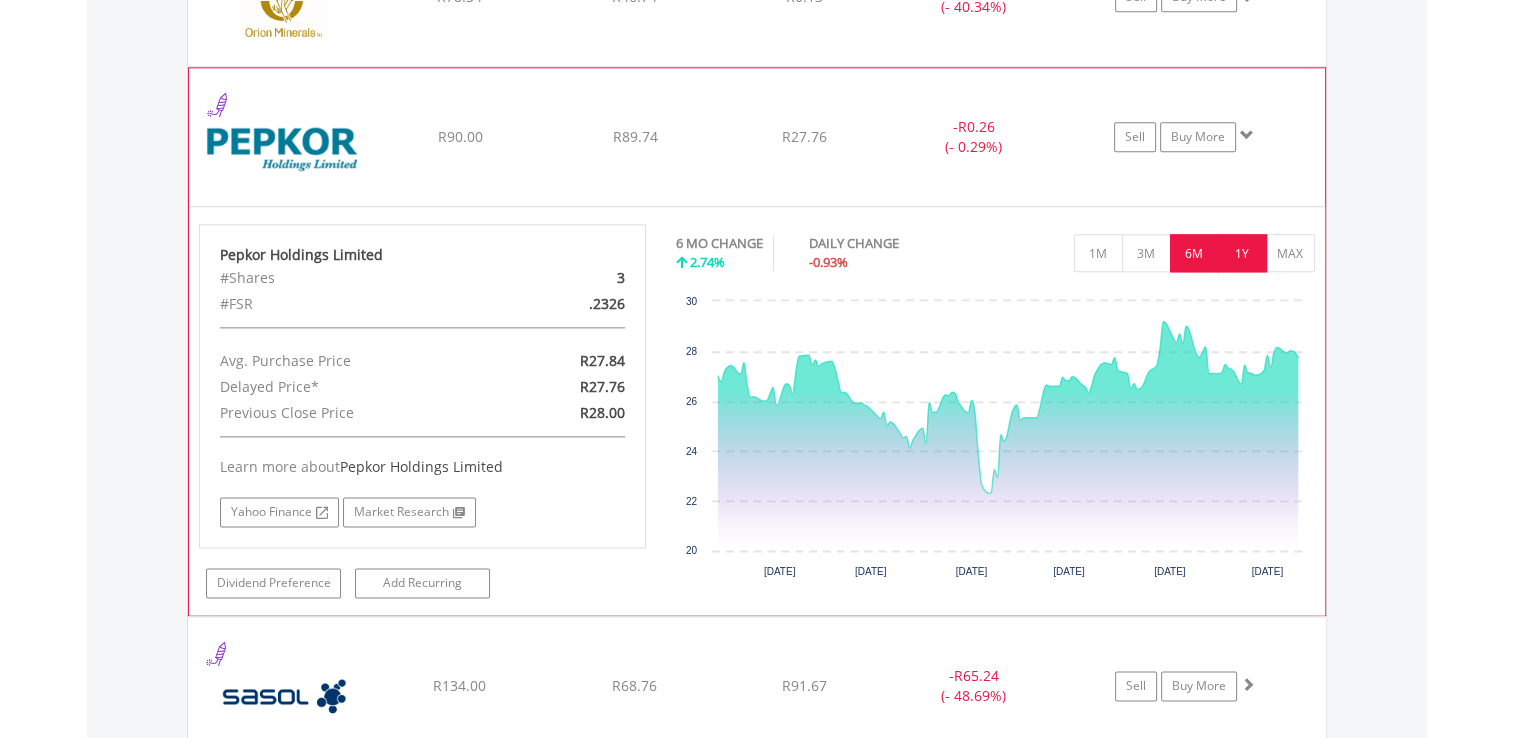 click on "1Y" at bounding box center (1242, 253) 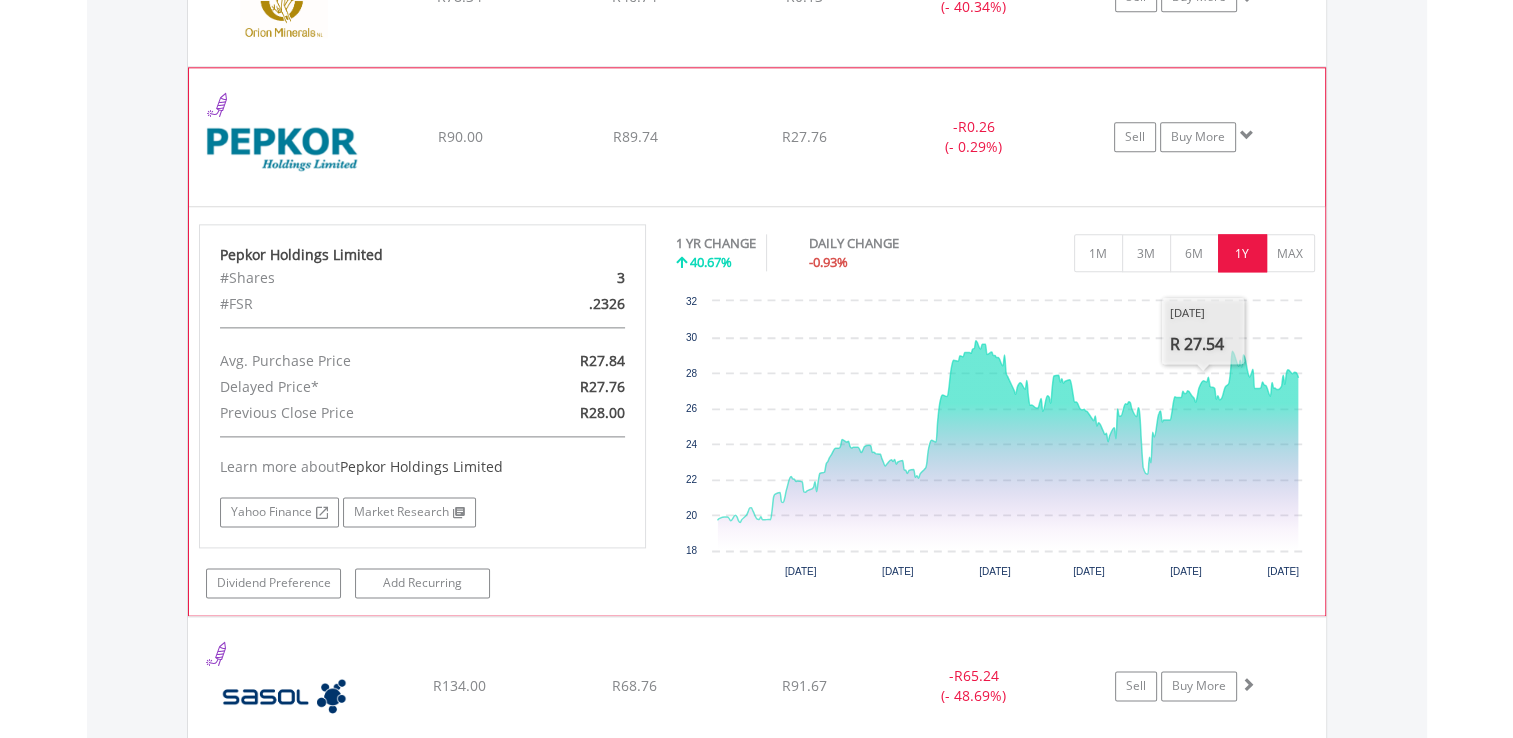 click on "1Y" at bounding box center [1242, 253] 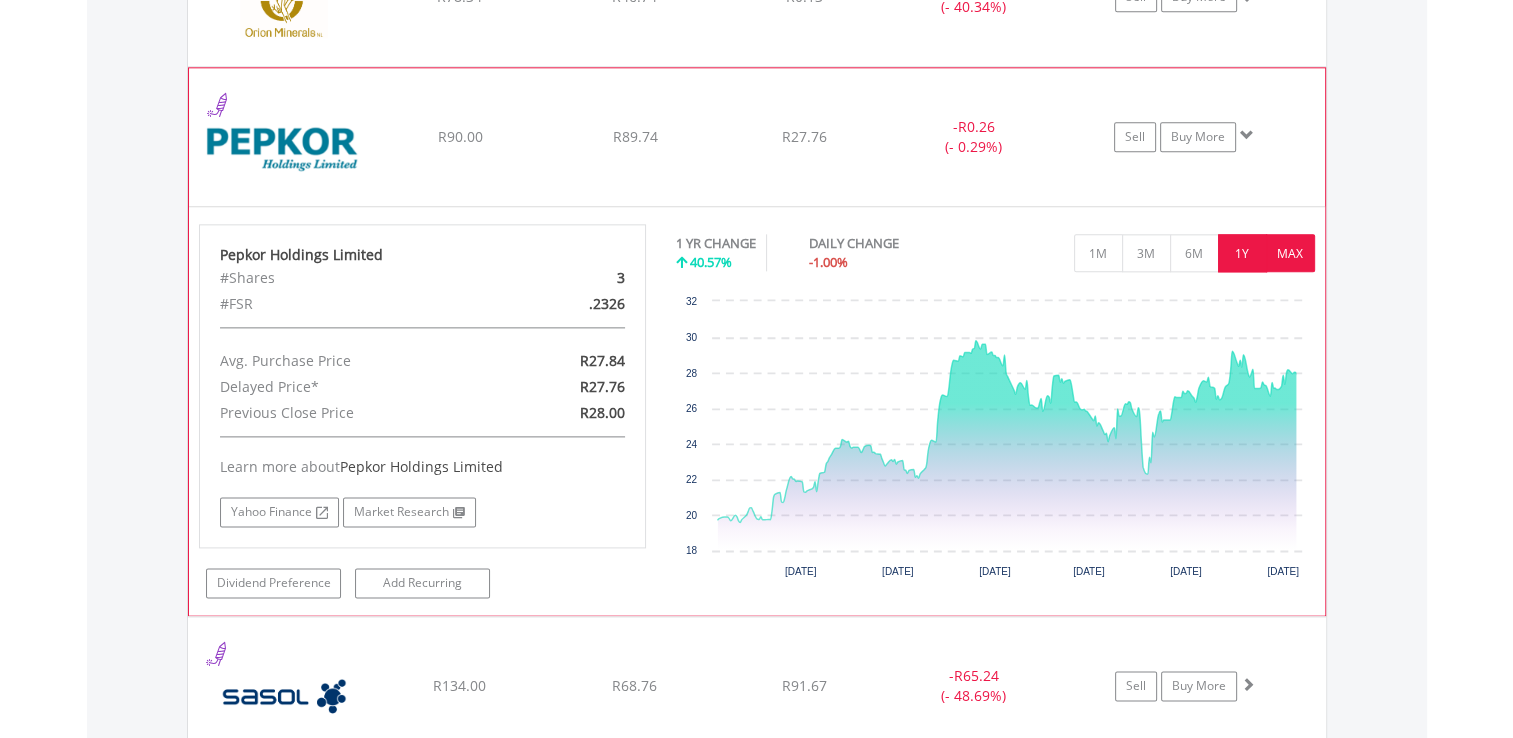 click on "MAX" at bounding box center [1290, 253] 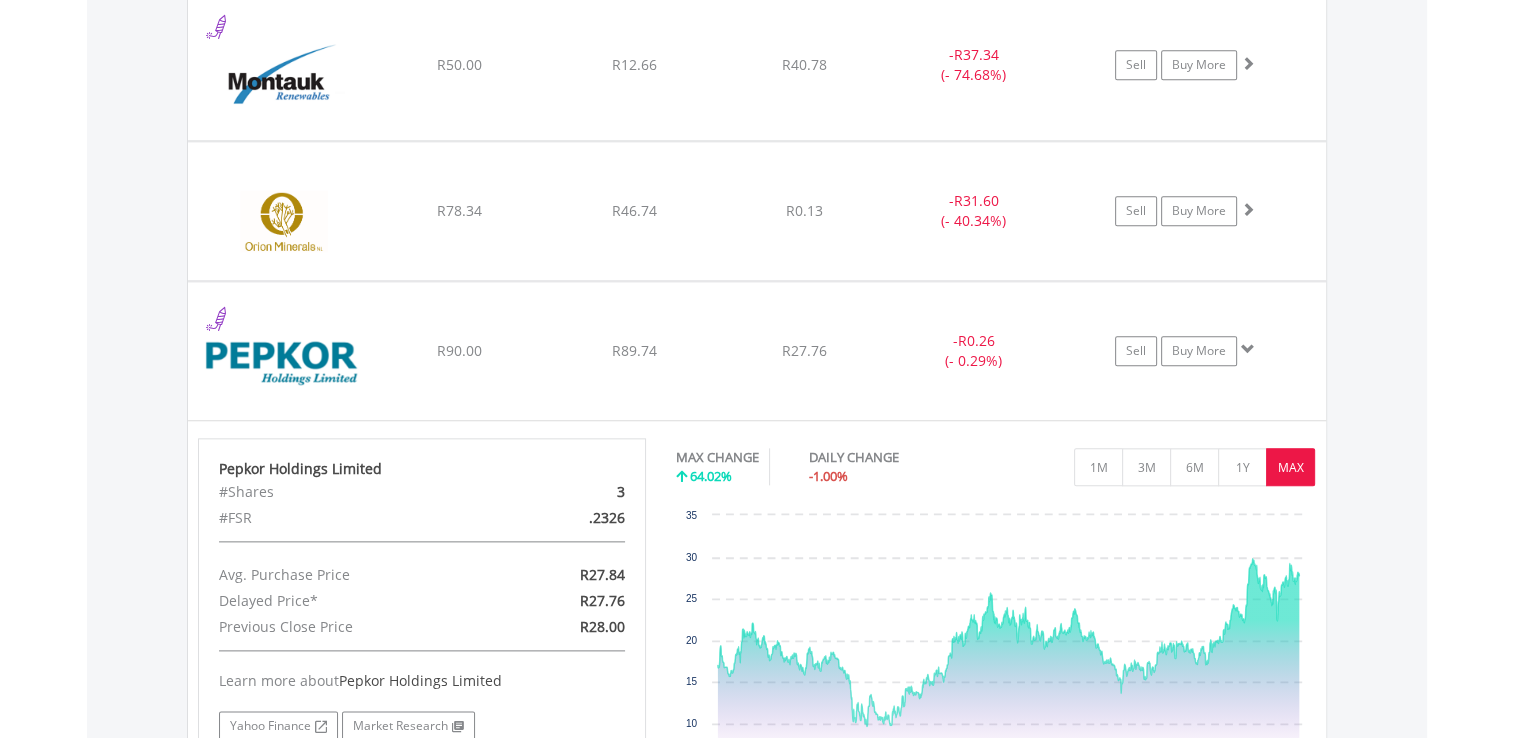 scroll, scrollTop: 2266, scrollLeft: 0, axis: vertical 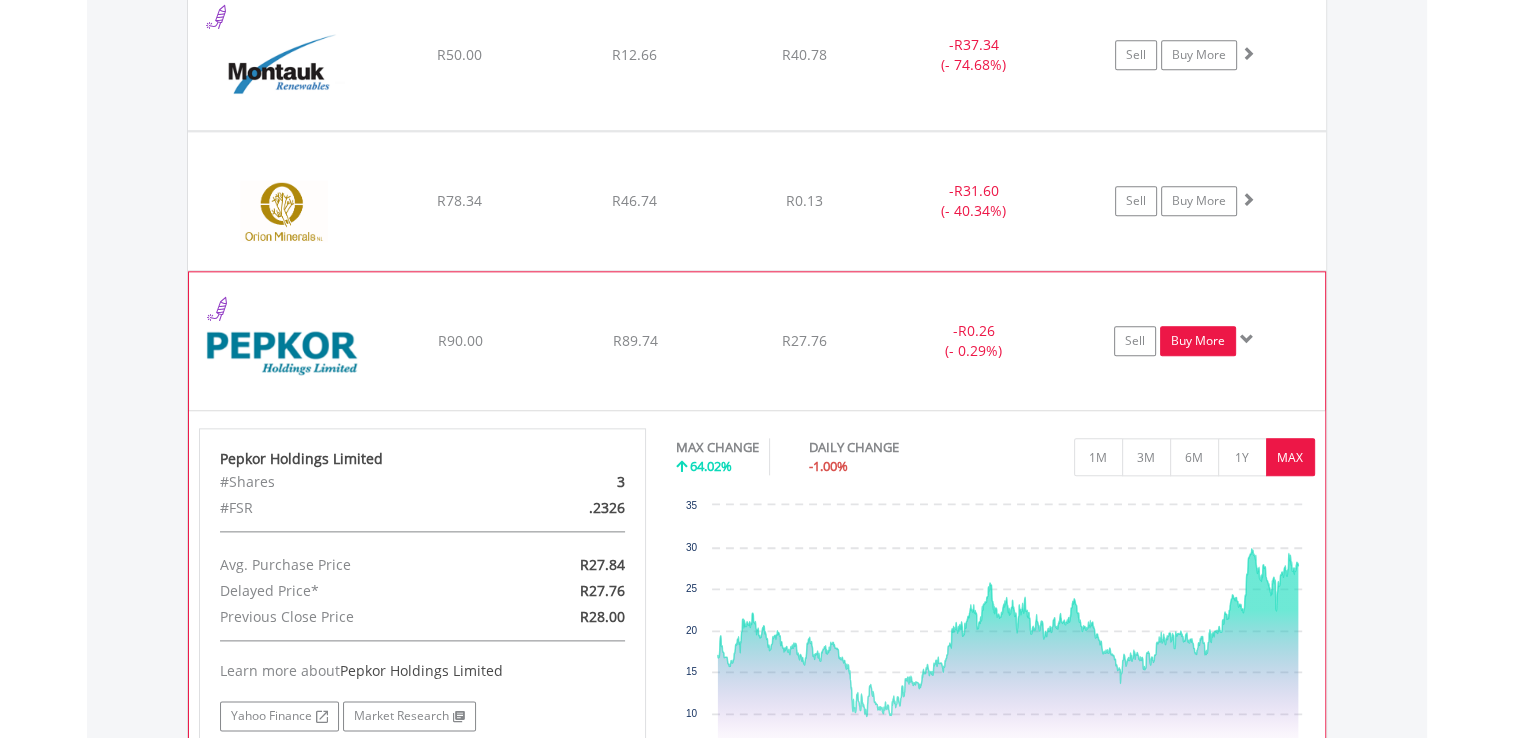 click on "Buy More" at bounding box center [1198, 341] 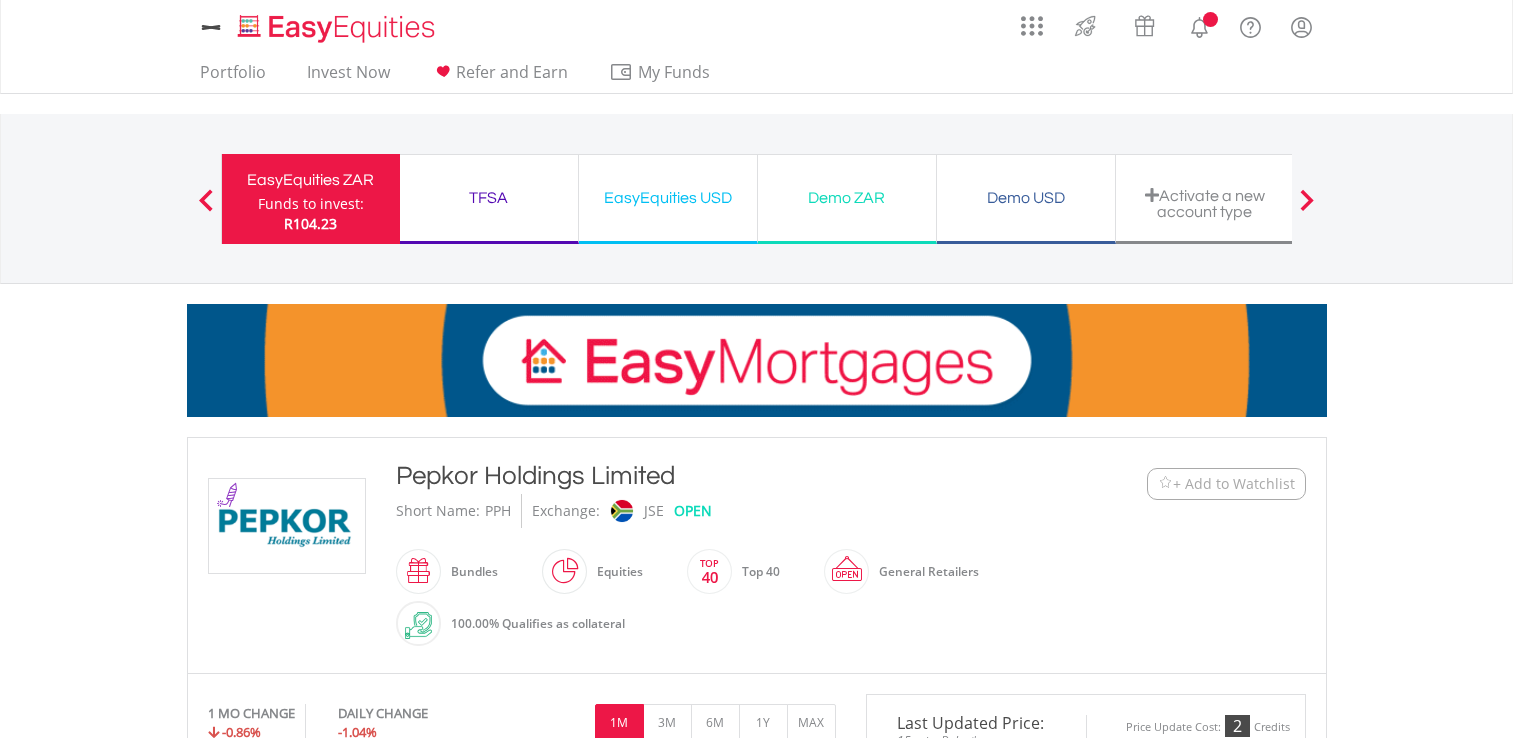 scroll, scrollTop: 0, scrollLeft: 0, axis: both 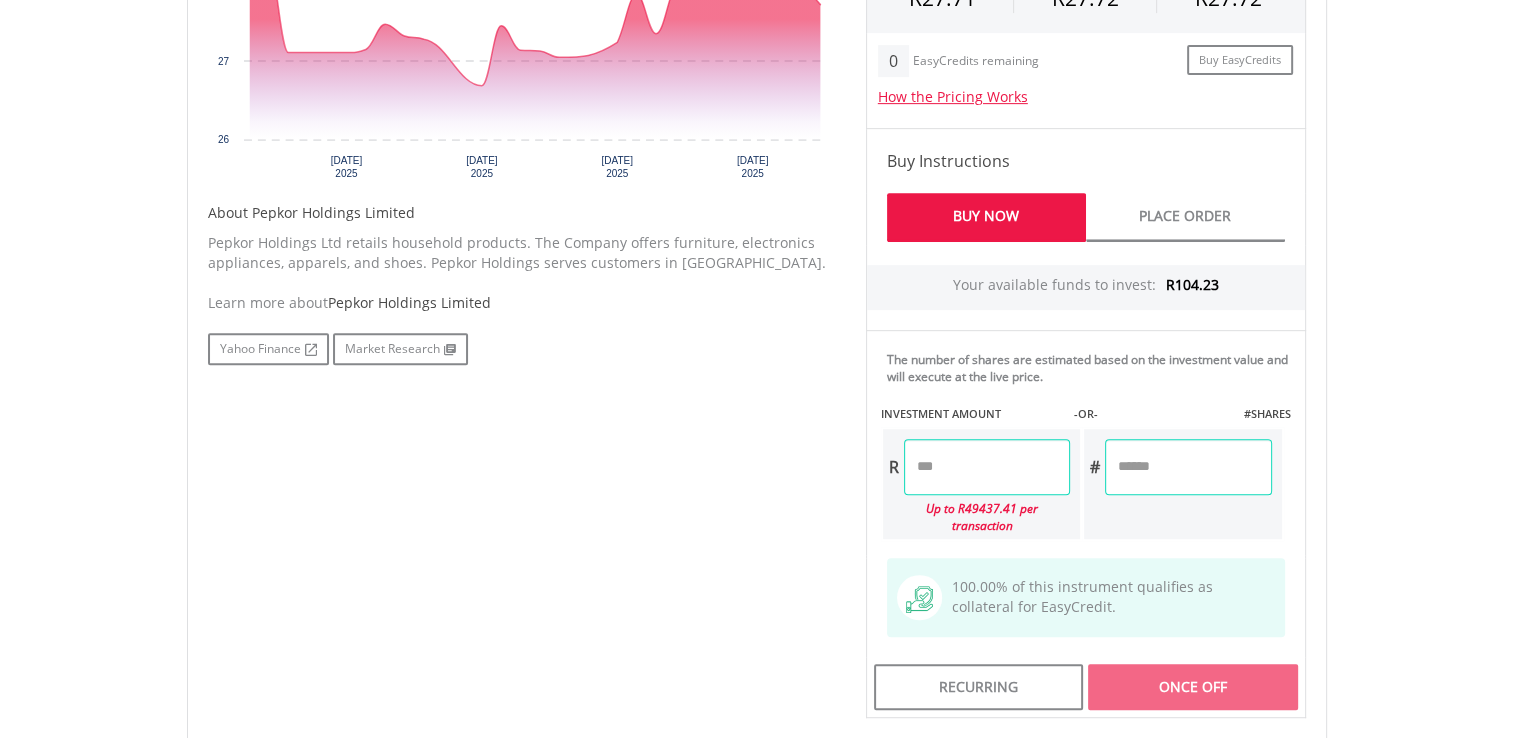click at bounding box center (987, 467) 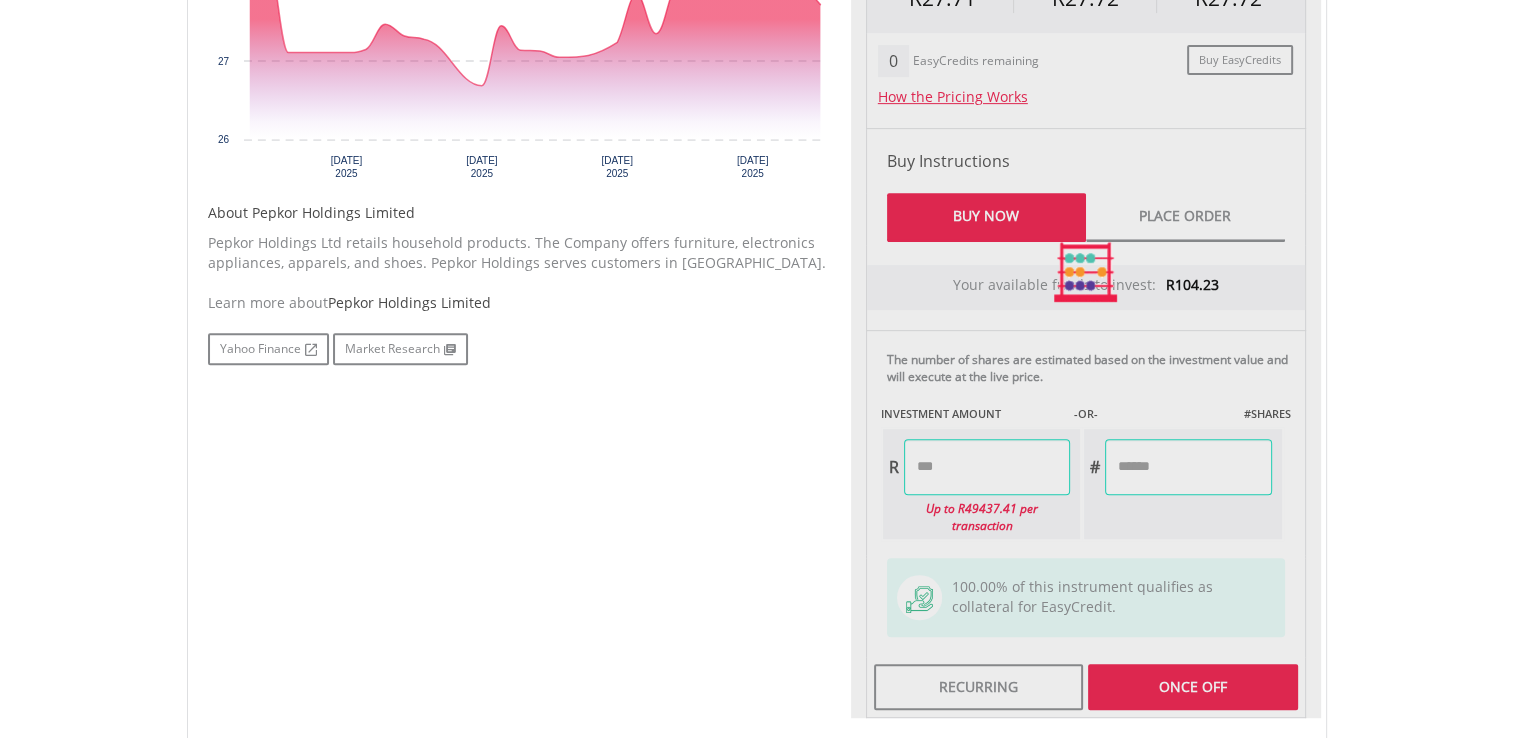 type on "******" 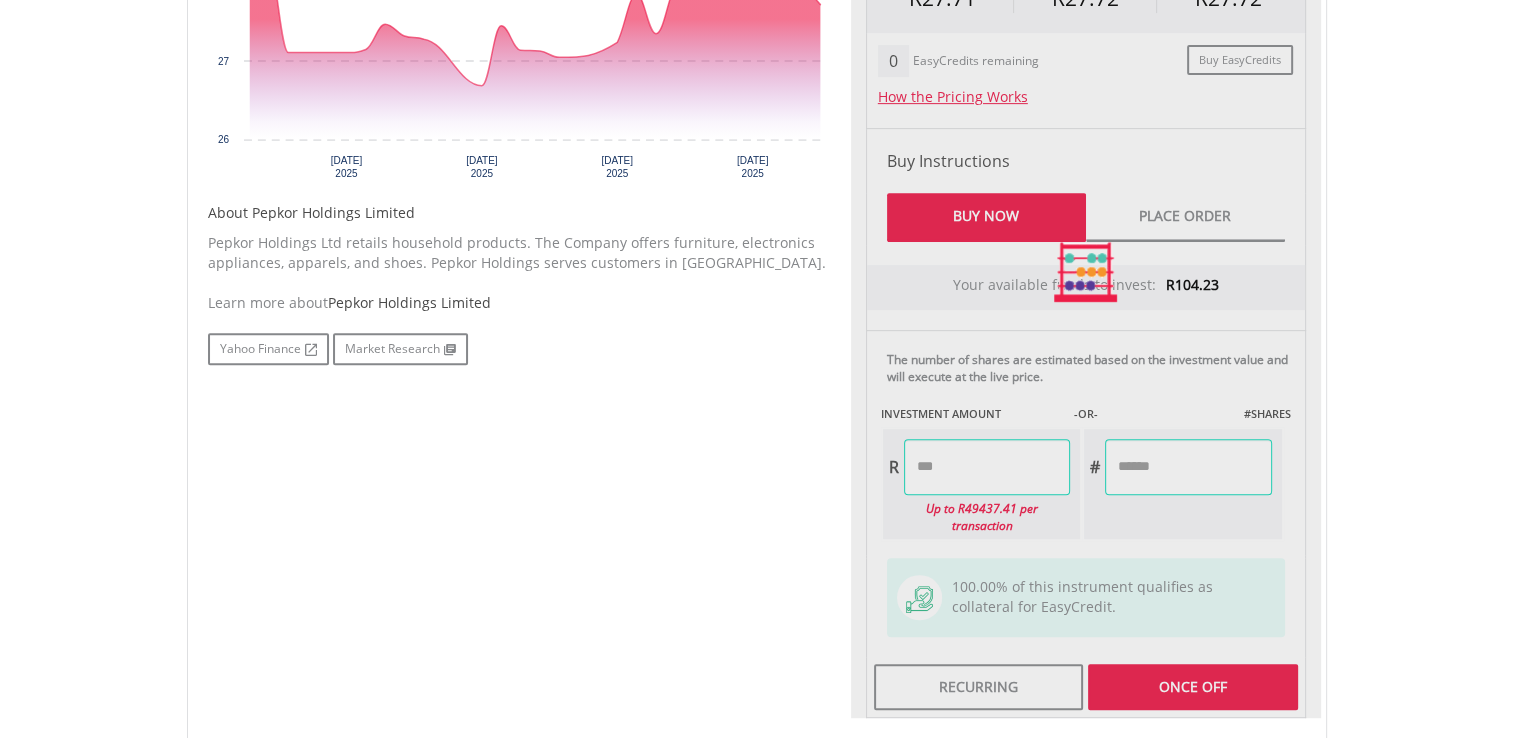 type on "******" 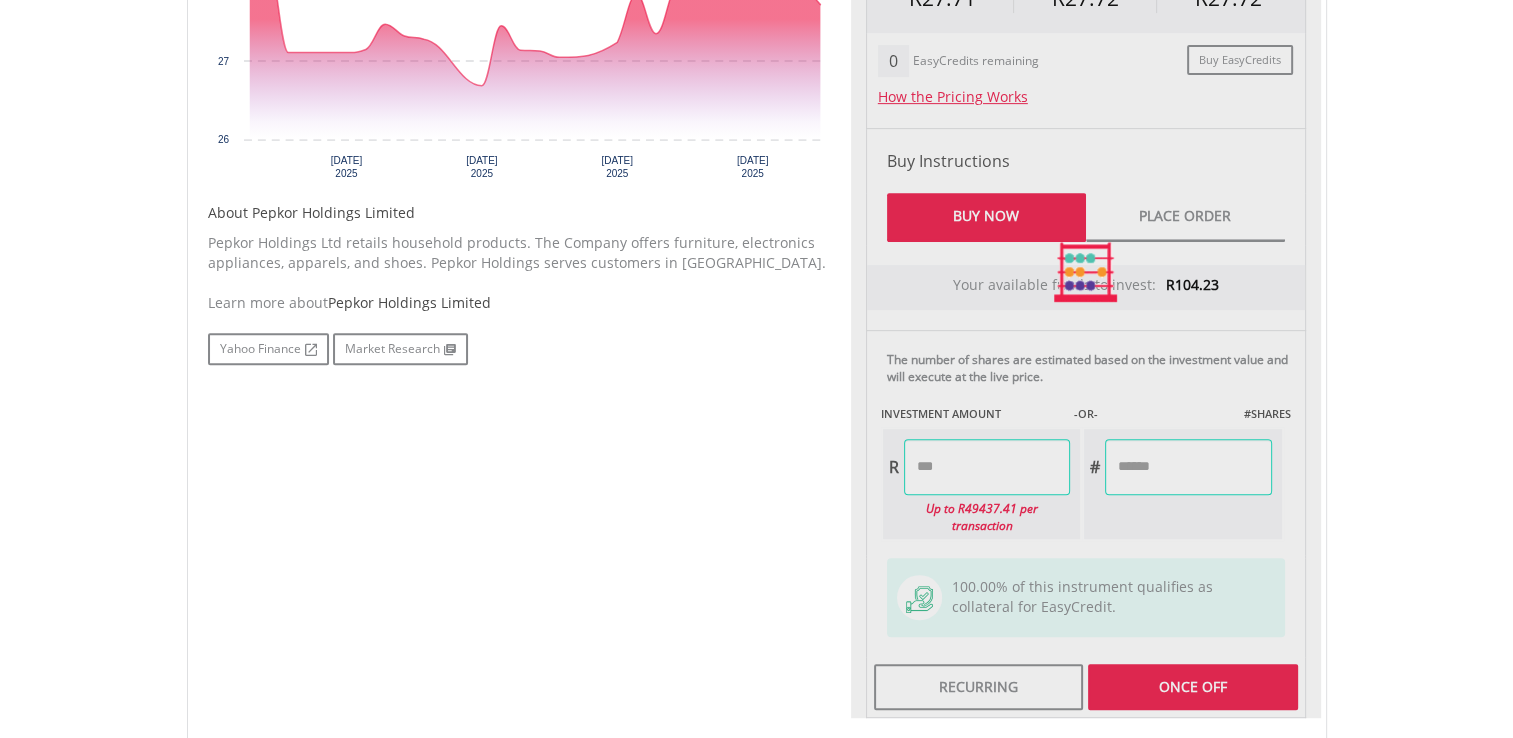 click on "Last Updated Price:
15-min. Delay*
Price Update Cost:
2
Credits
Request A Price Update
Request Update
SELLING AT (BID)
BUYING AT                     (ASK)
LAST PRICE
R27.71
R27.72
R27.72
0
R" at bounding box center [1086, 272] 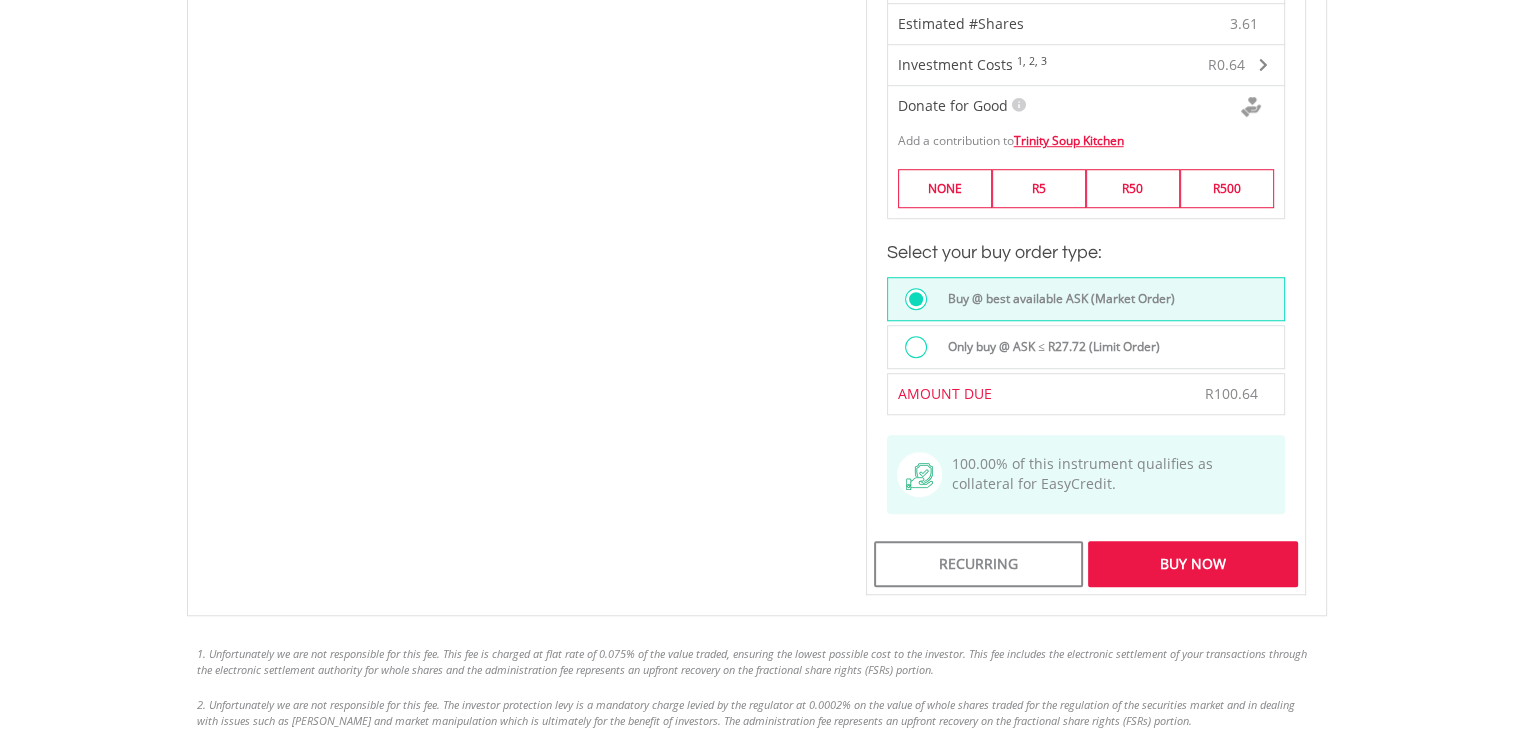 scroll, scrollTop: 1532, scrollLeft: 0, axis: vertical 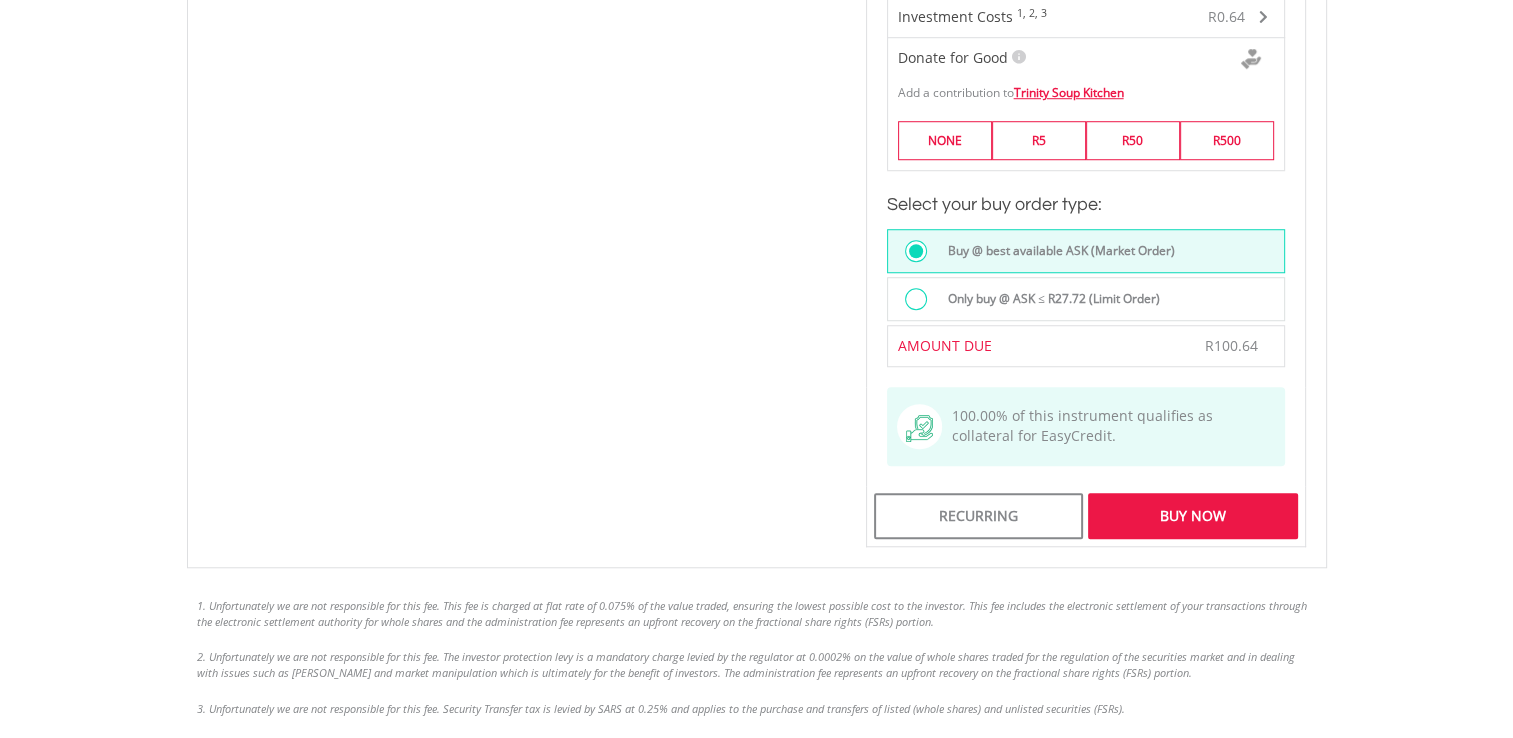click on "Only buy @ ASK ≤ R27.72 (Limit Order)" at bounding box center (1048, 299) 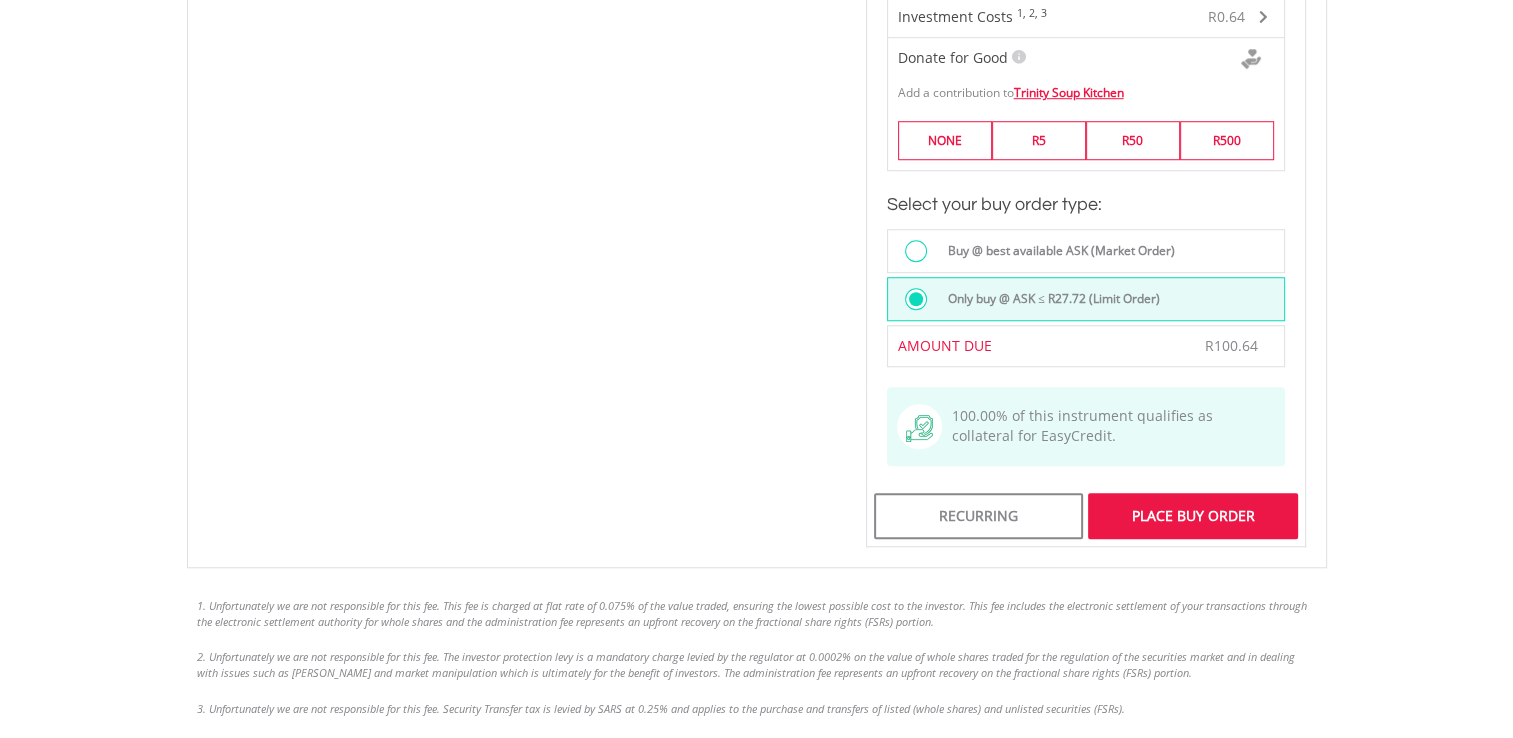 click on "Place Buy Order" at bounding box center [1192, 516] 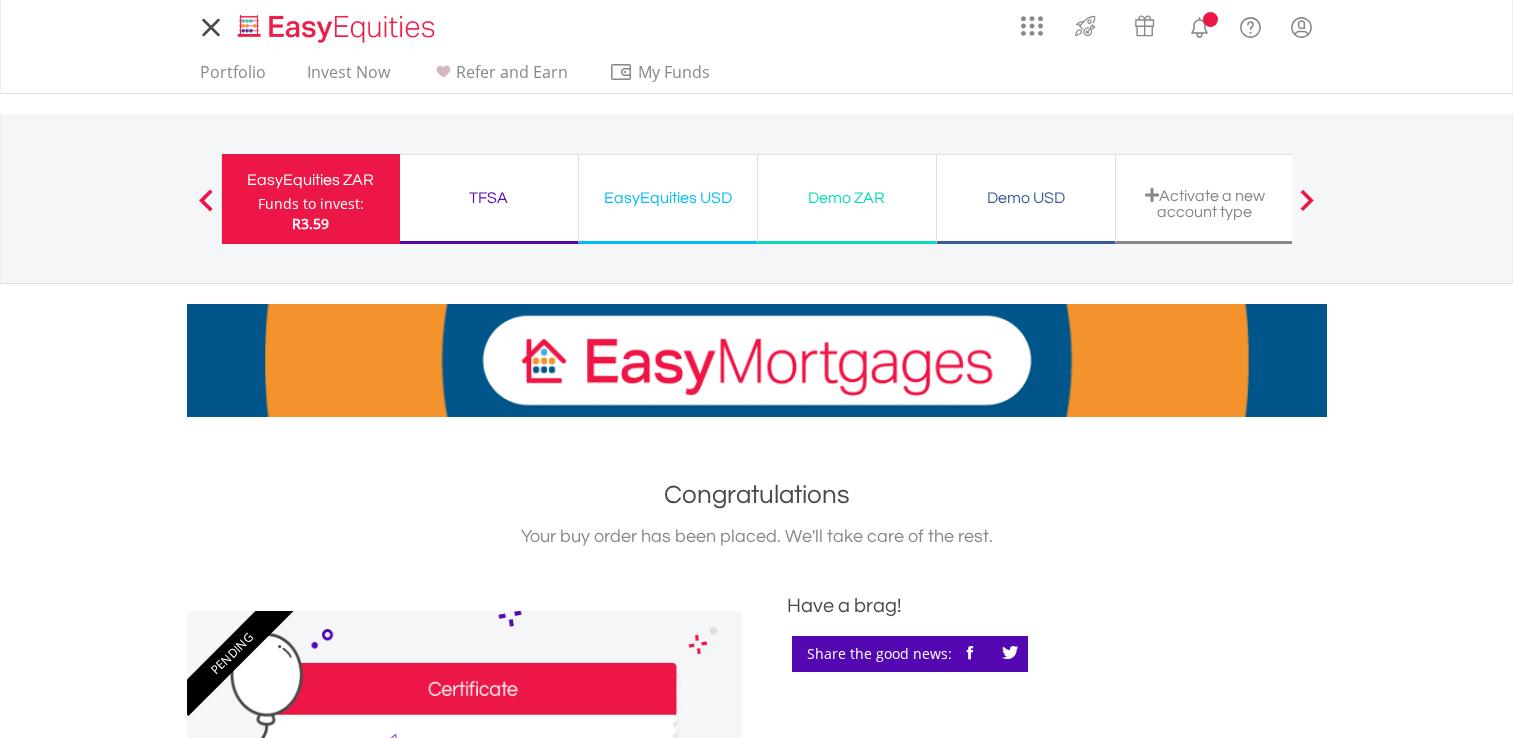 scroll, scrollTop: 0, scrollLeft: 0, axis: both 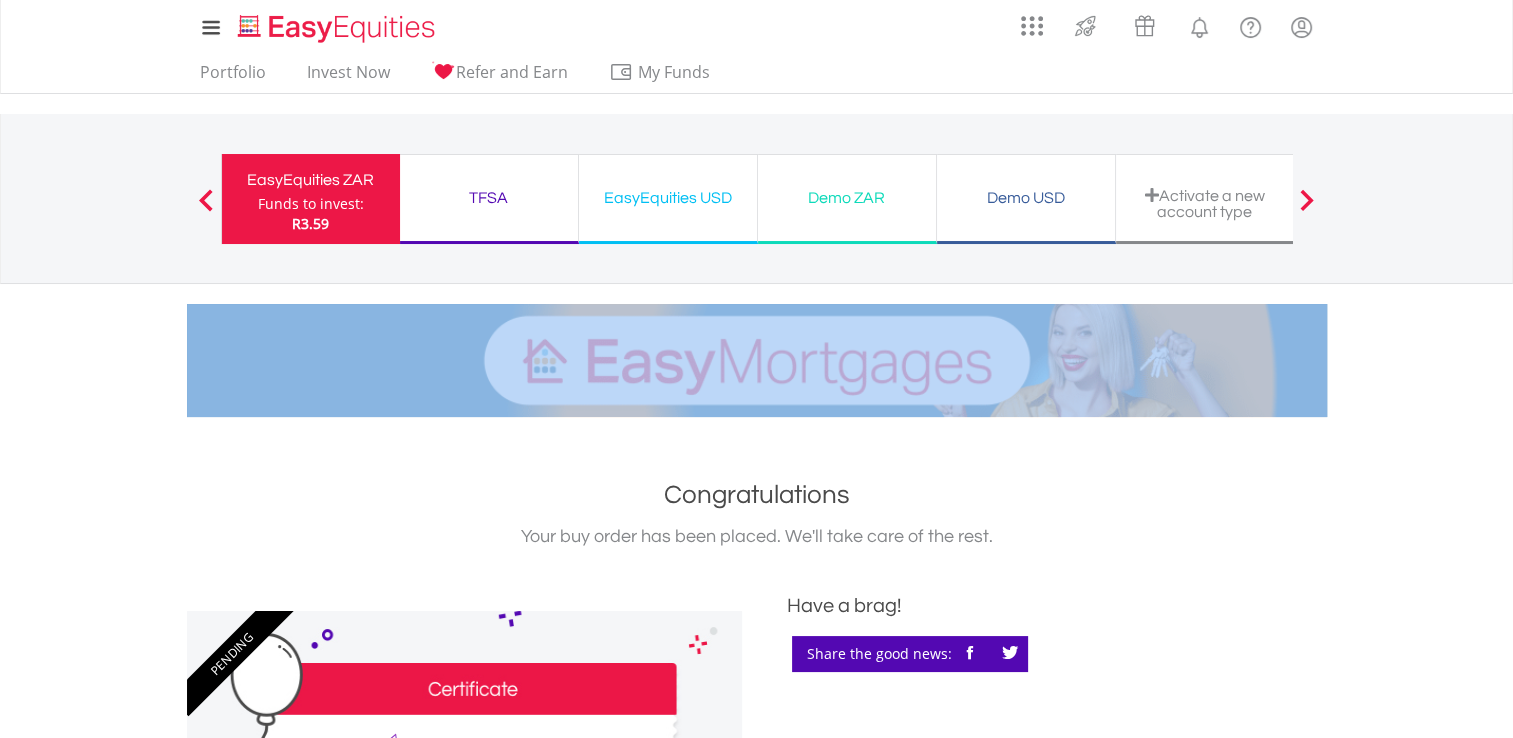 drag, startPoint x: 1503, startPoint y: 260, endPoint x: 1531, endPoint y: 430, distance: 172.29045 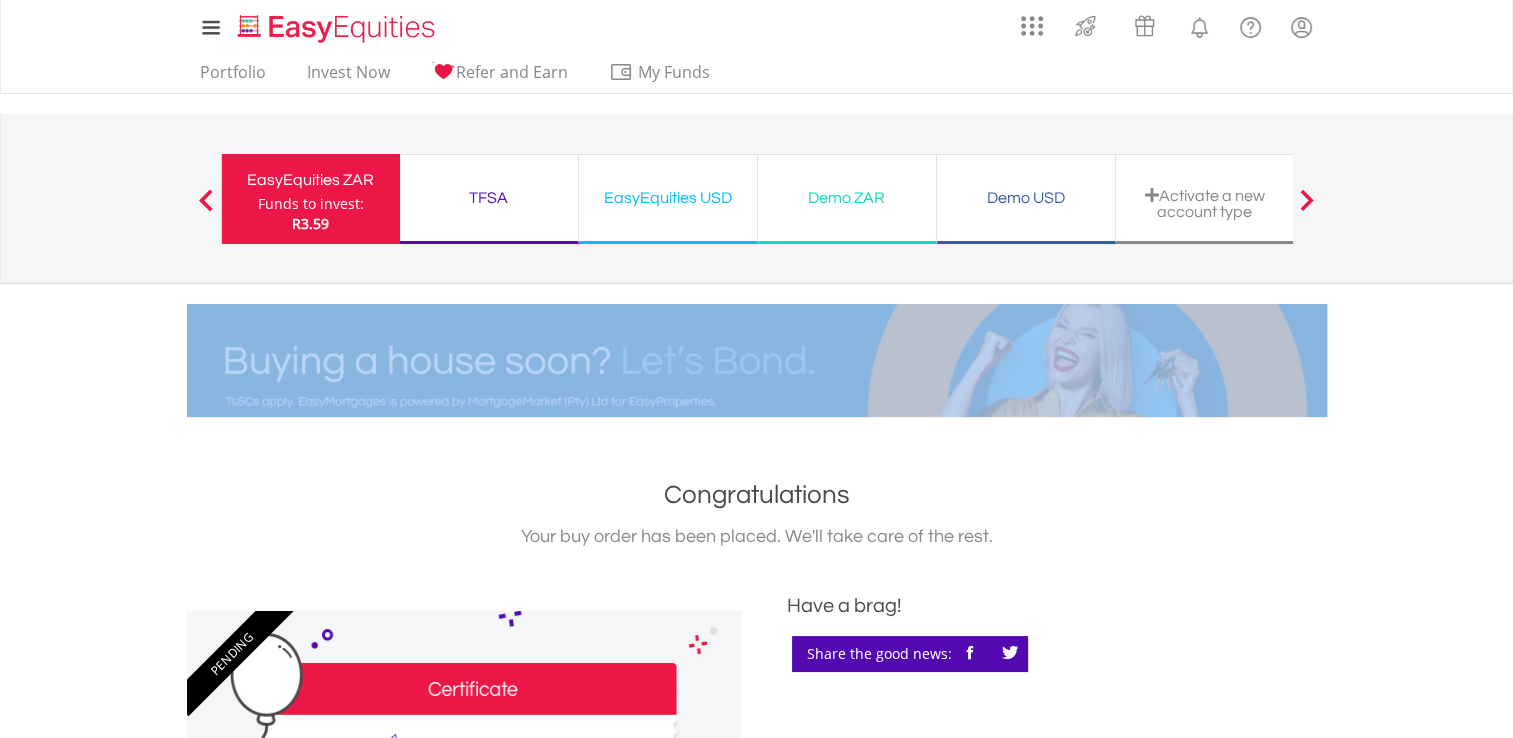 click on "My Investments
Invest Now
New Listings
Sell
My Recurring Investments
Pending Orders
Switch Unit Trusts
Vouchers
Buy a Voucher
Redeem a Voucher" at bounding box center (756, 1051) 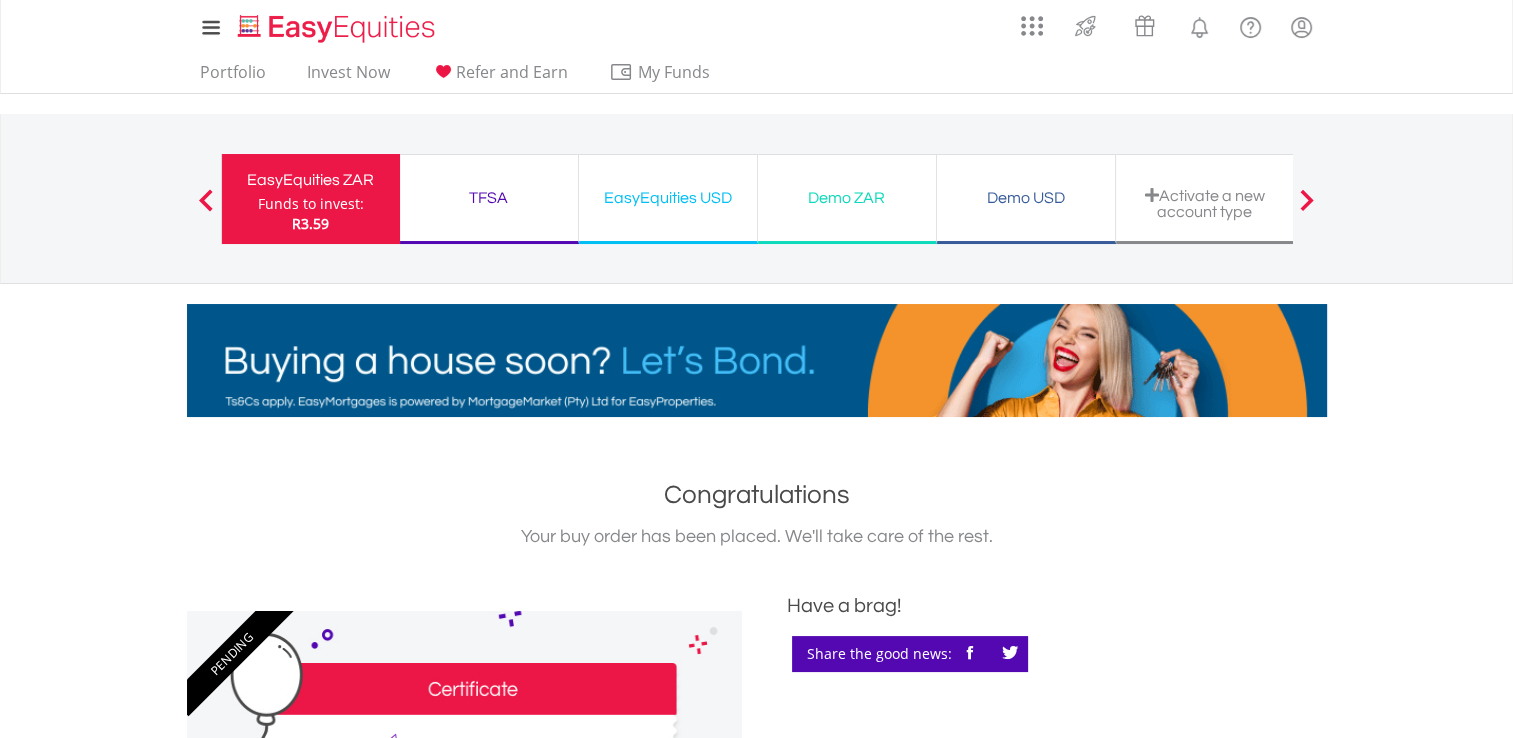 click on "Congratulations" at bounding box center [757, 495] 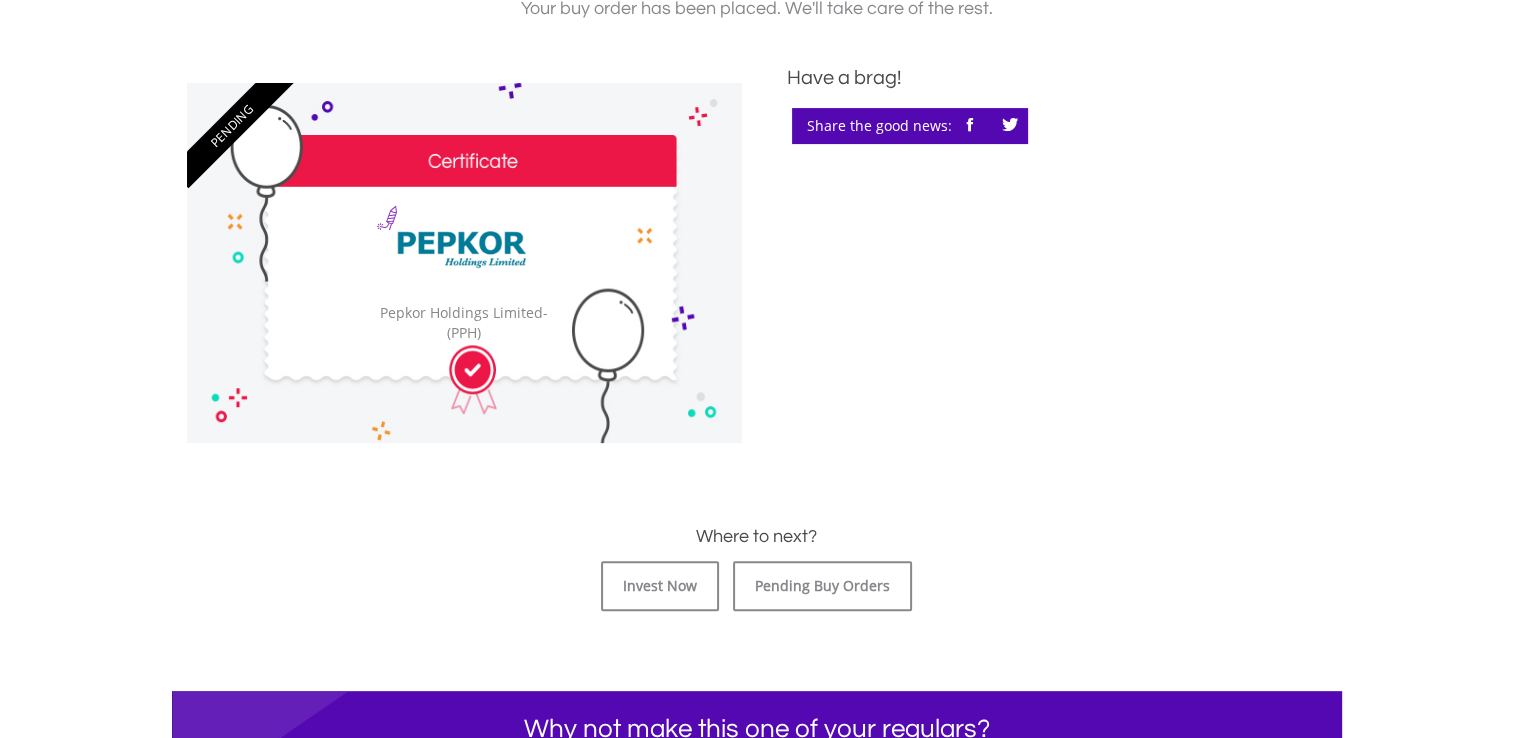 scroll, scrollTop: 0, scrollLeft: 0, axis: both 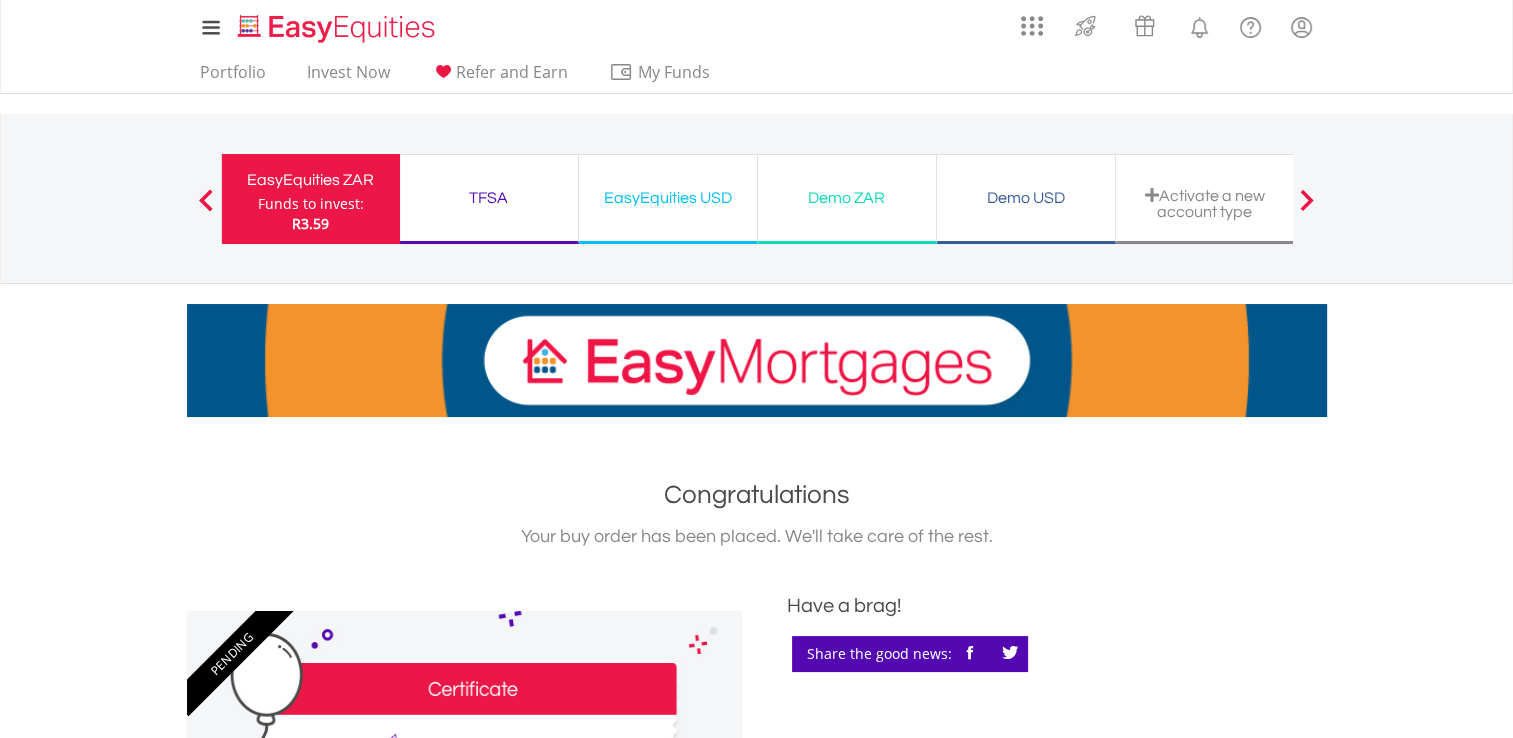 click on "EasyEquities ZAR" at bounding box center [311, 180] 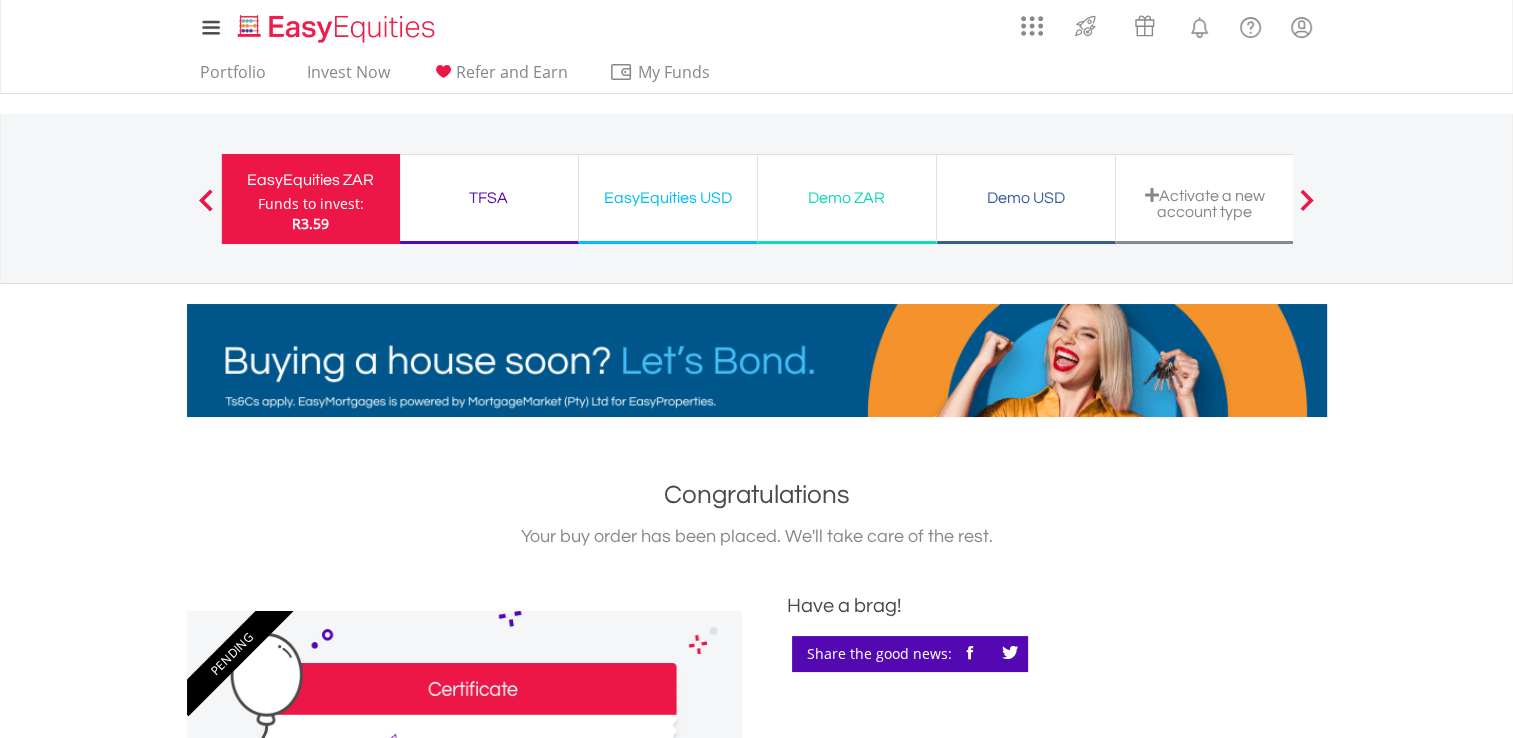 click on "EasyEquities ZAR" at bounding box center (311, 180) 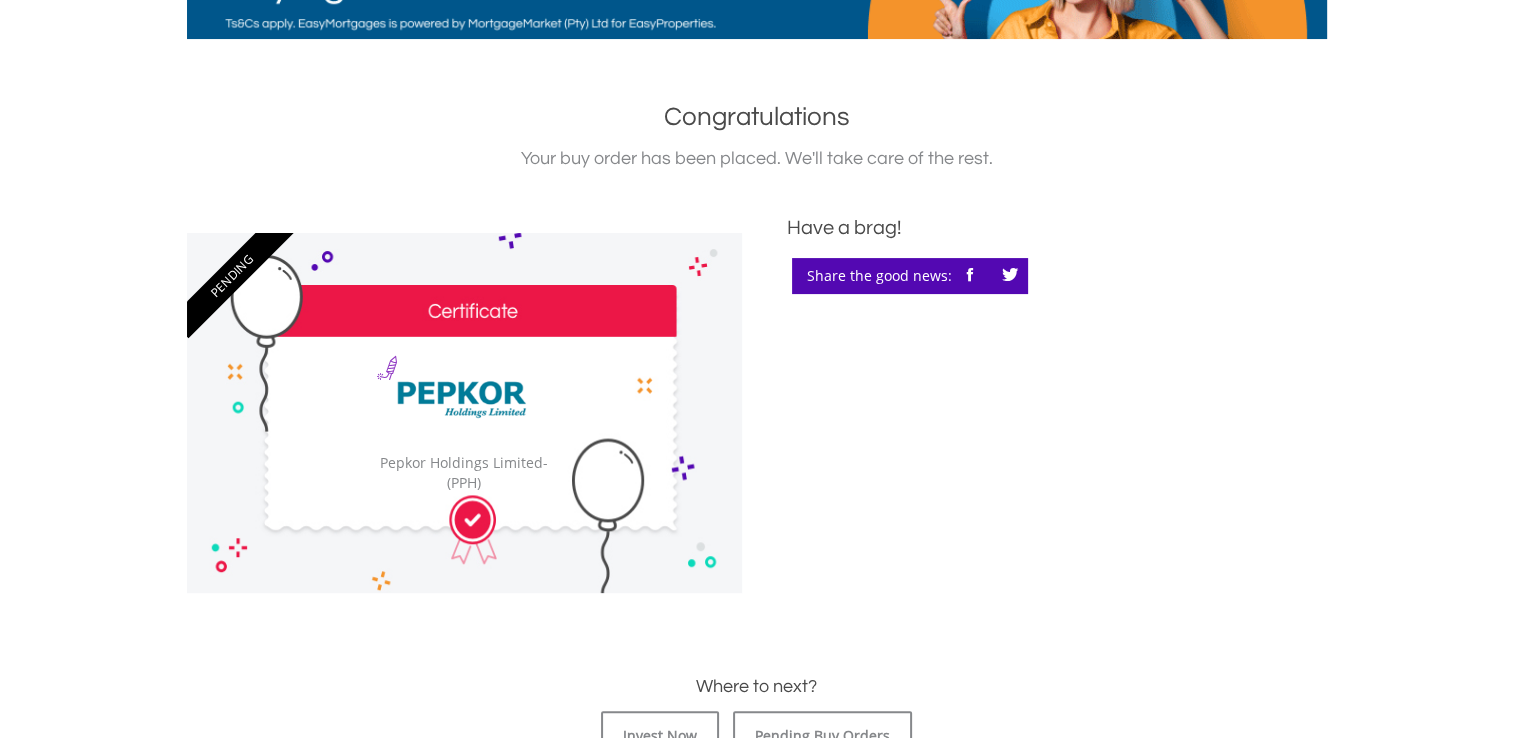scroll, scrollTop: 0, scrollLeft: 0, axis: both 